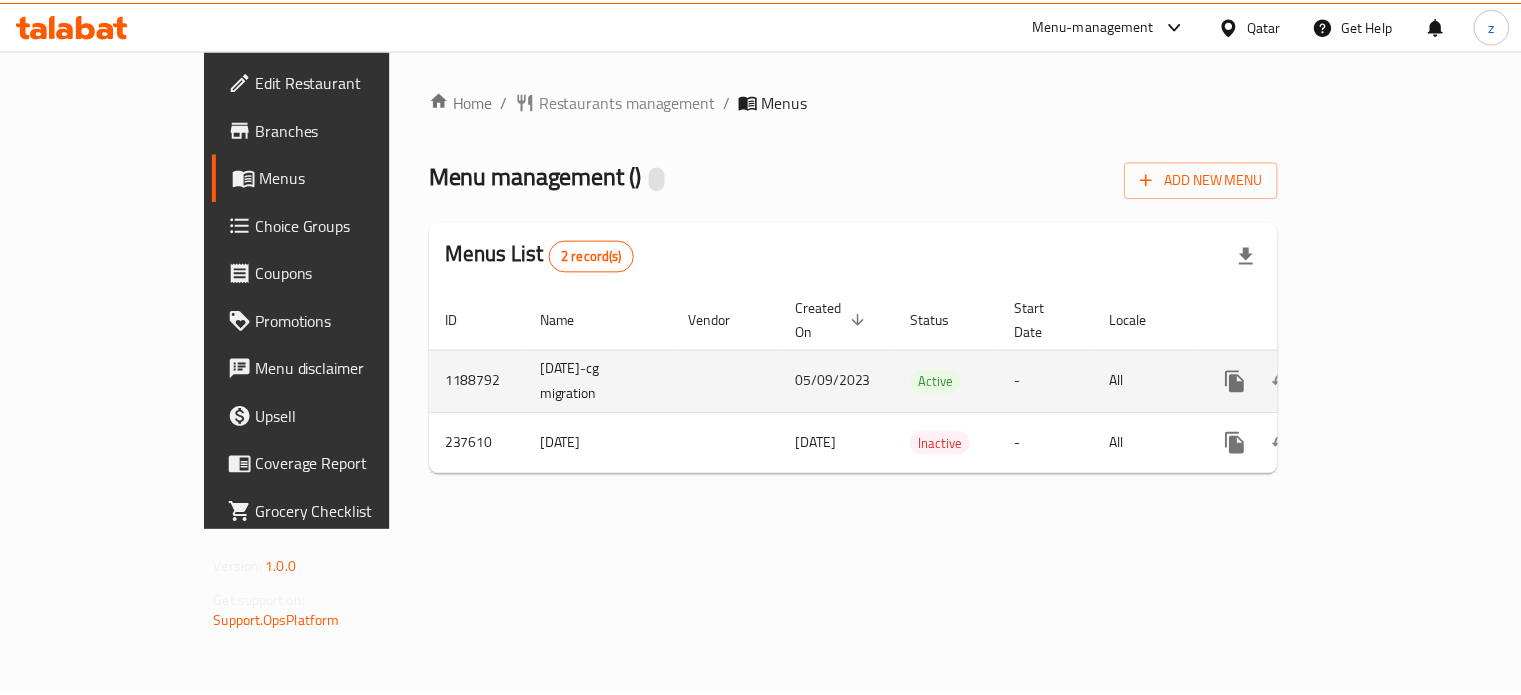 scroll, scrollTop: 0, scrollLeft: 0, axis: both 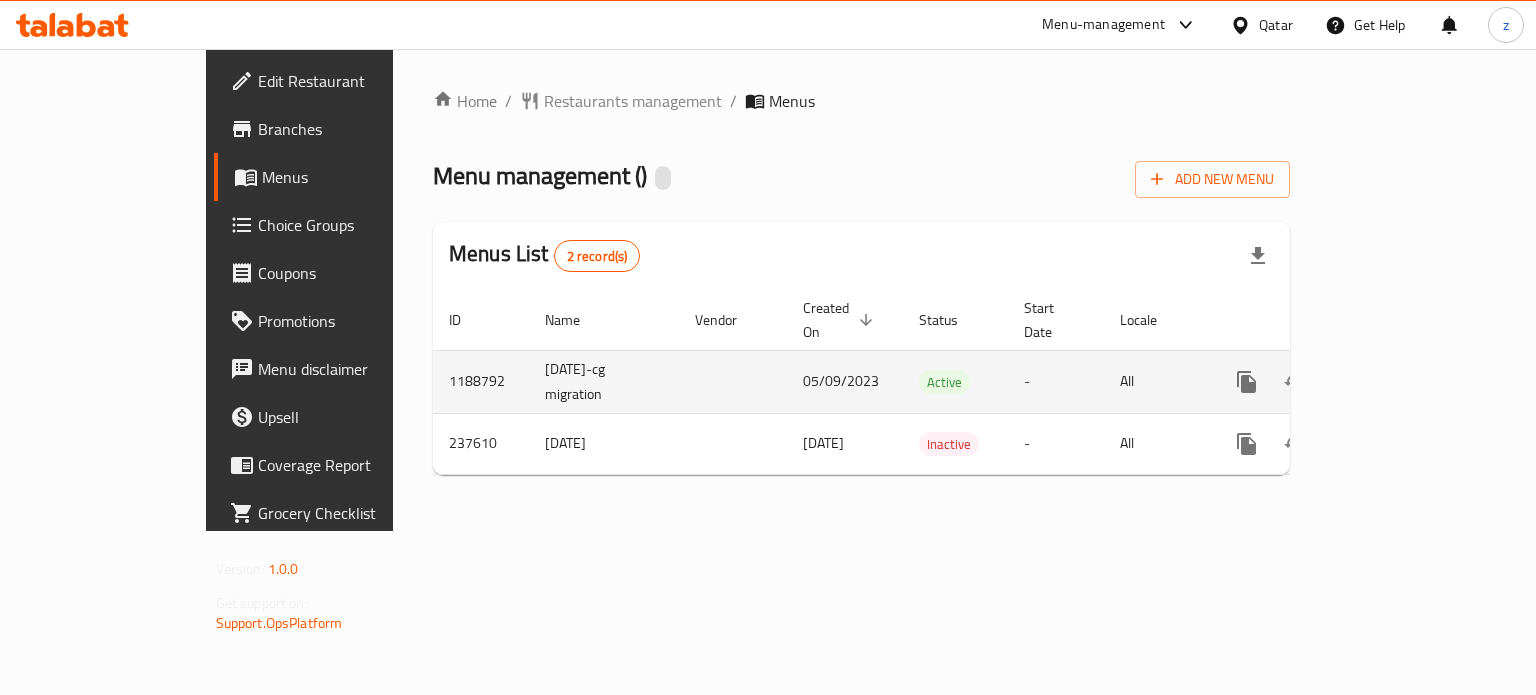 click 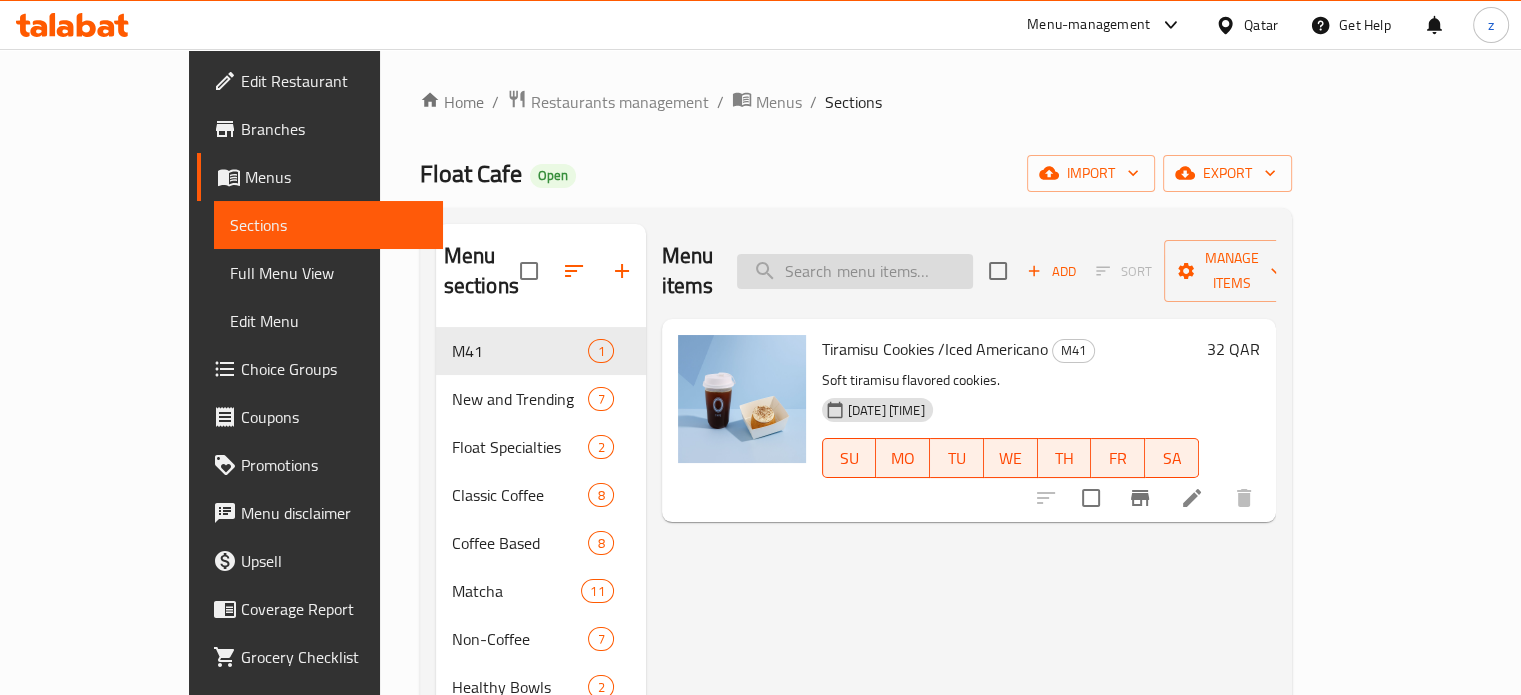 click at bounding box center [855, 271] 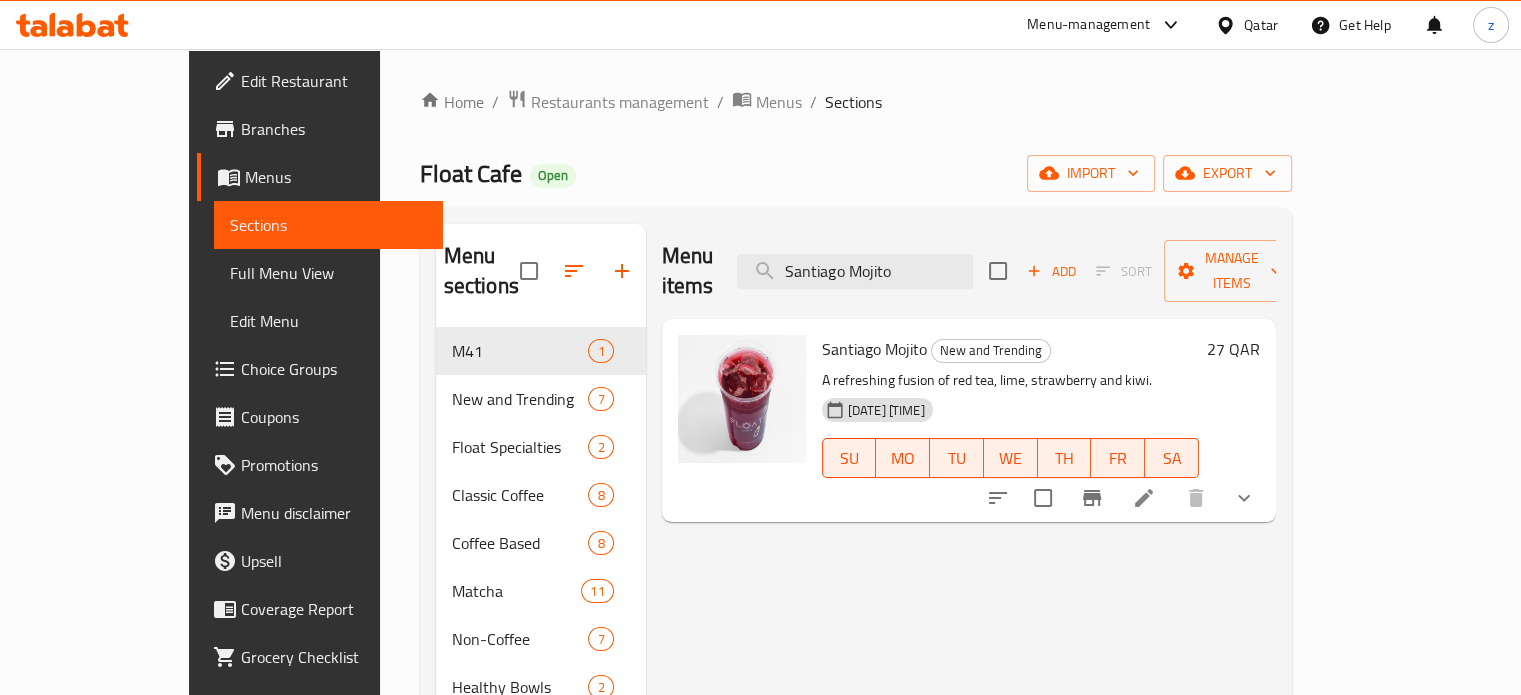 type on "Santiago Mojito" 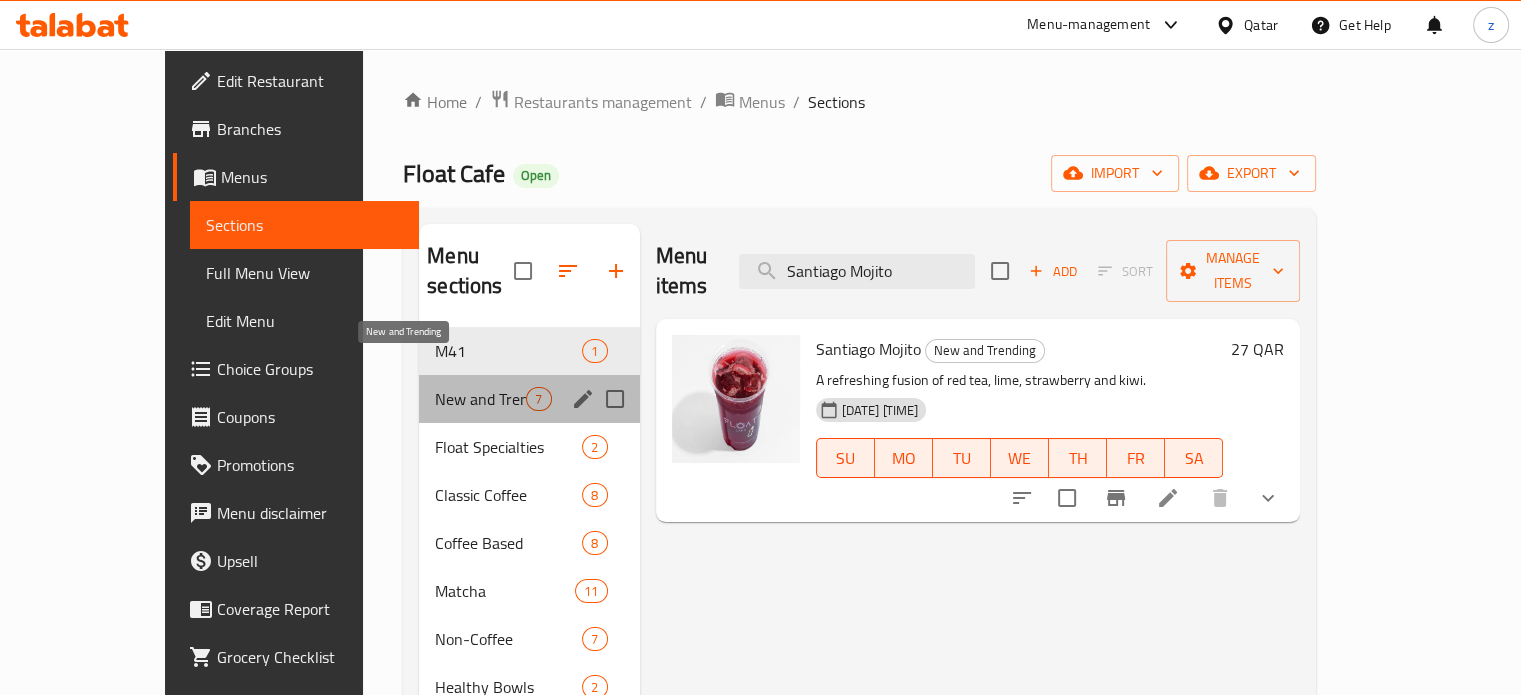click on "New and Trending" at bounding box center (480, 399) 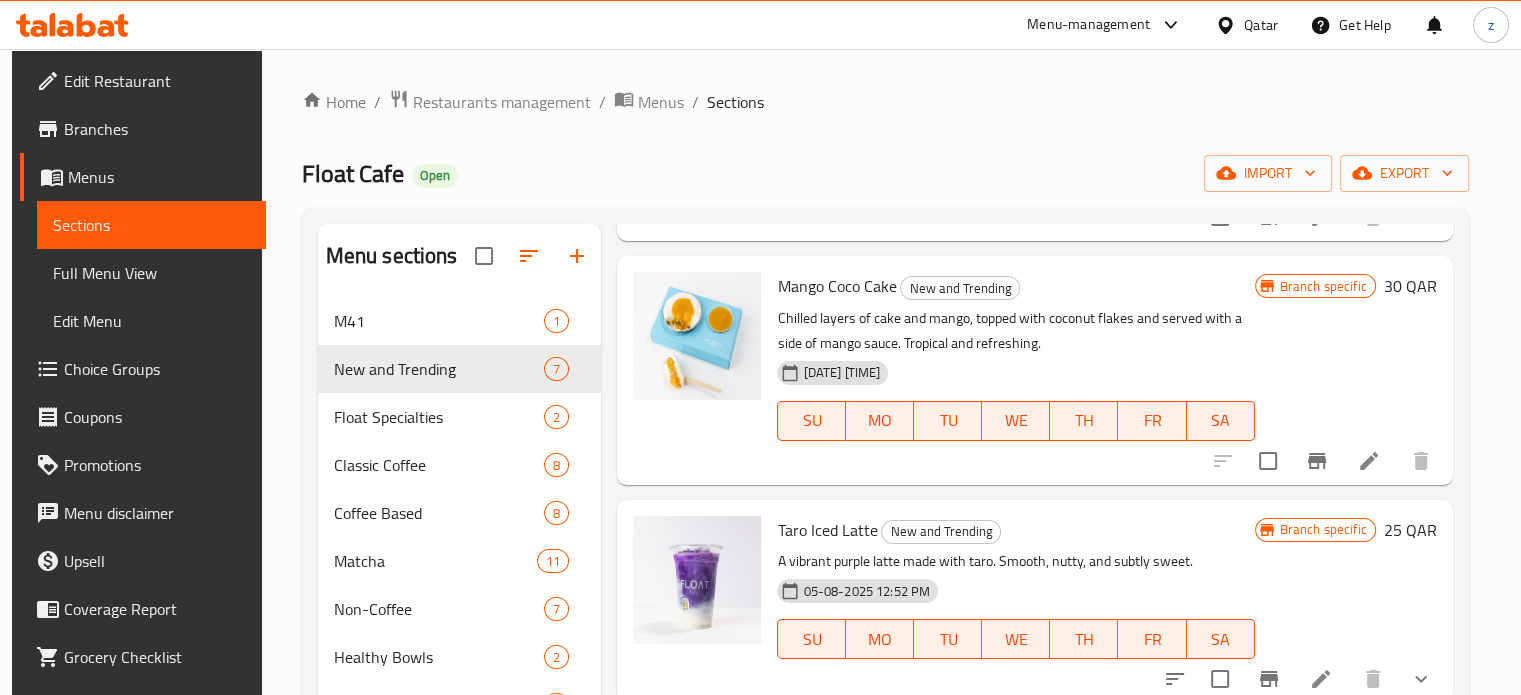 scroll, scrollTop: 0, scrollLeft: 0, axis: both 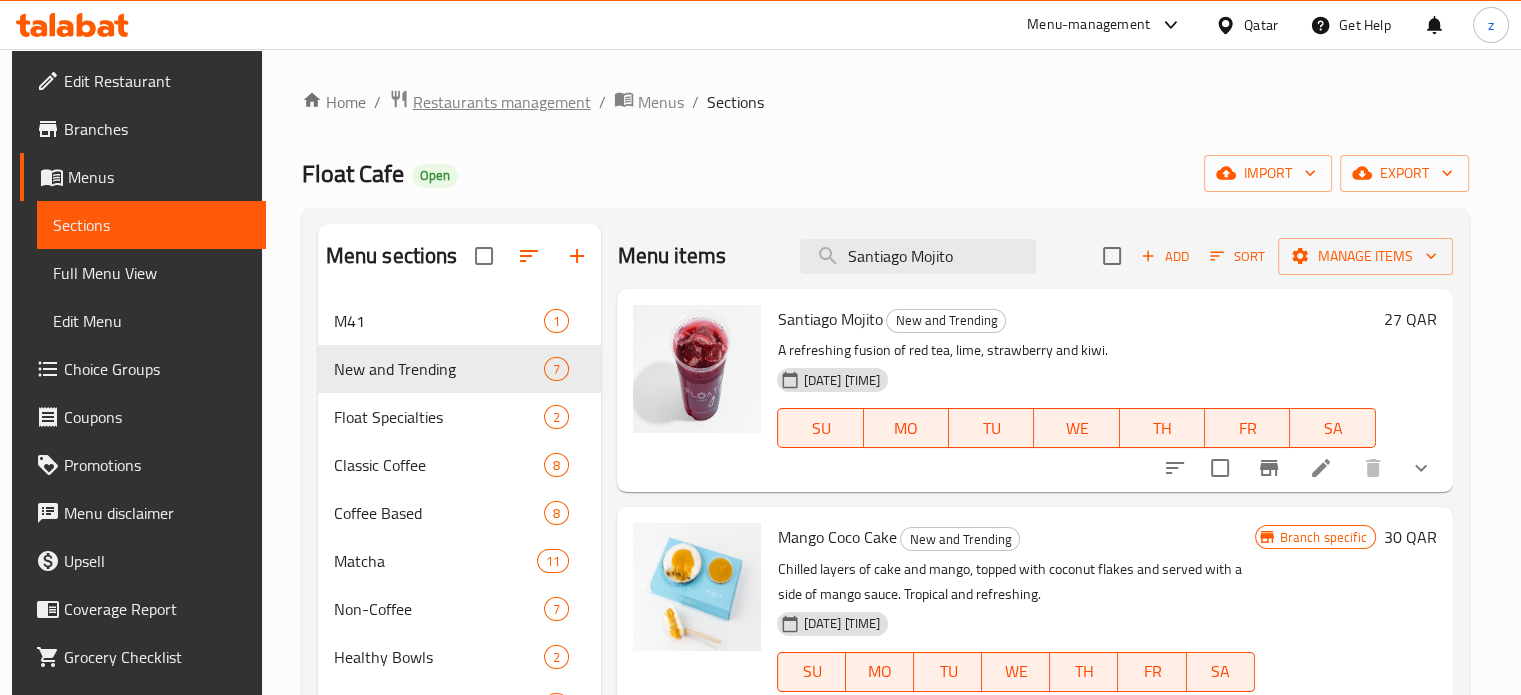 click on "Restaurants management" at bounding box center [502, 102] 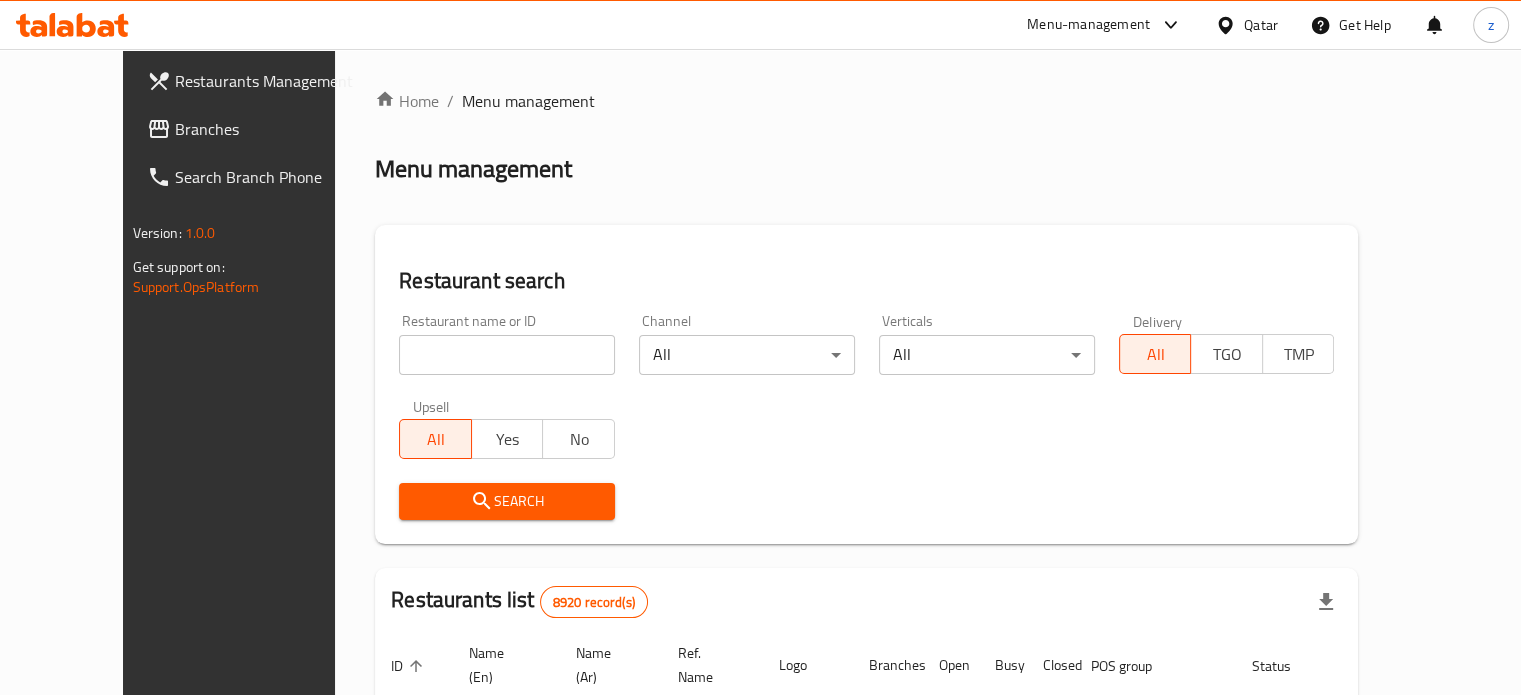 click at bounding box center (507, 355) 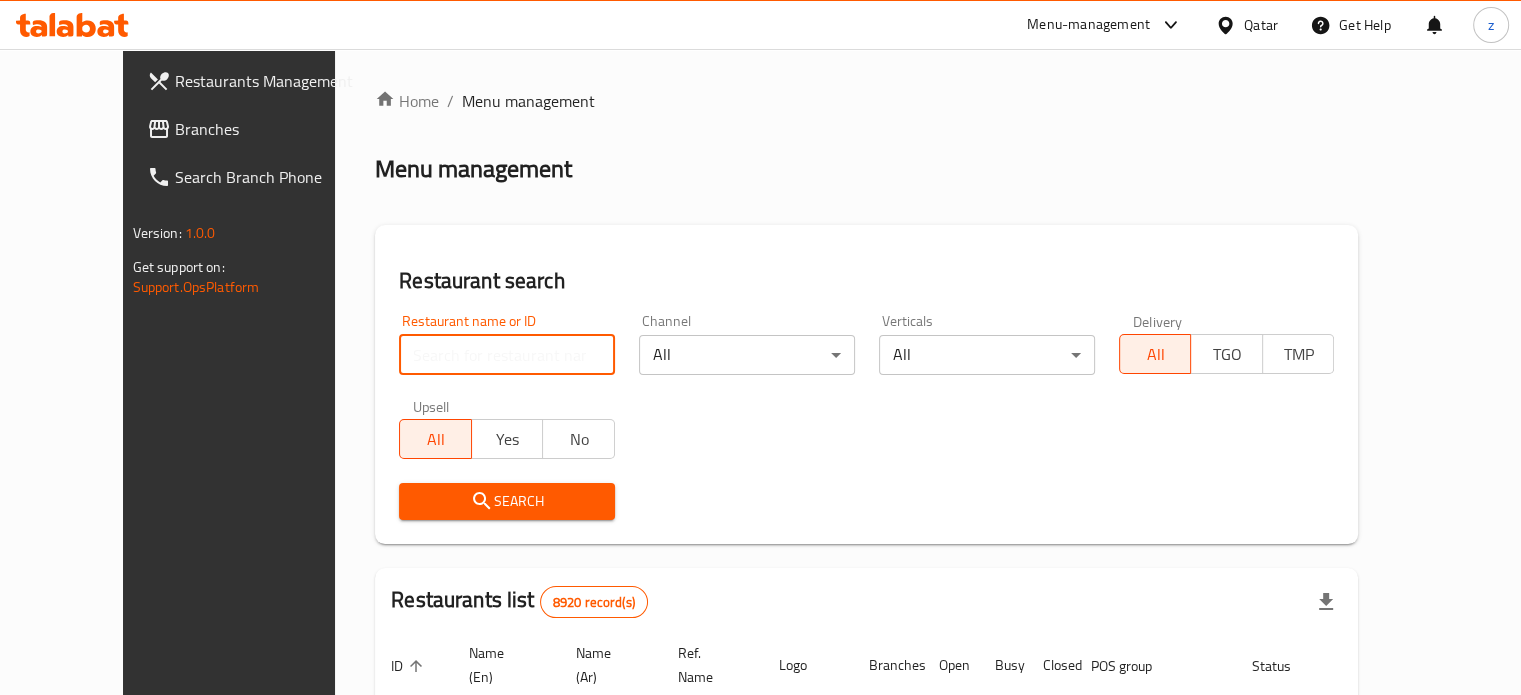 paste on "Koobideh" 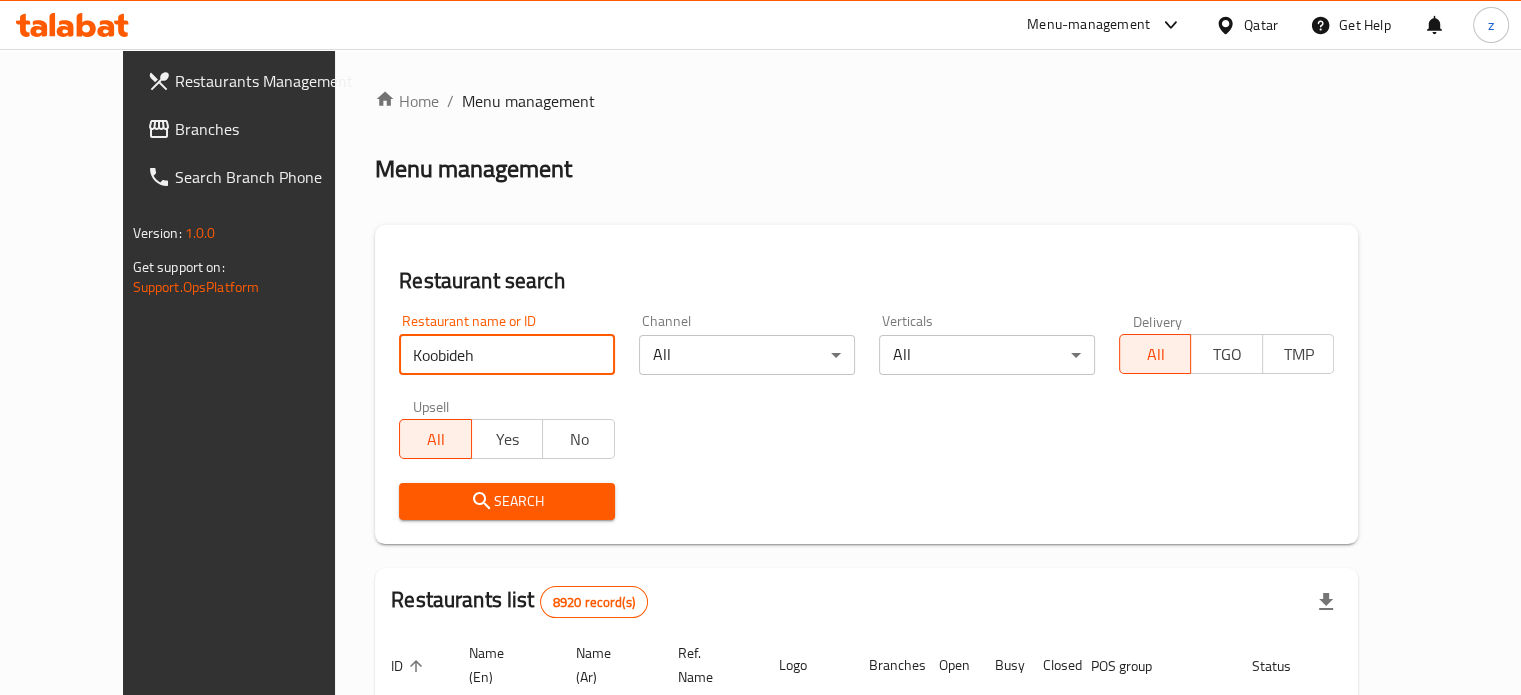 type on "Koobideh" 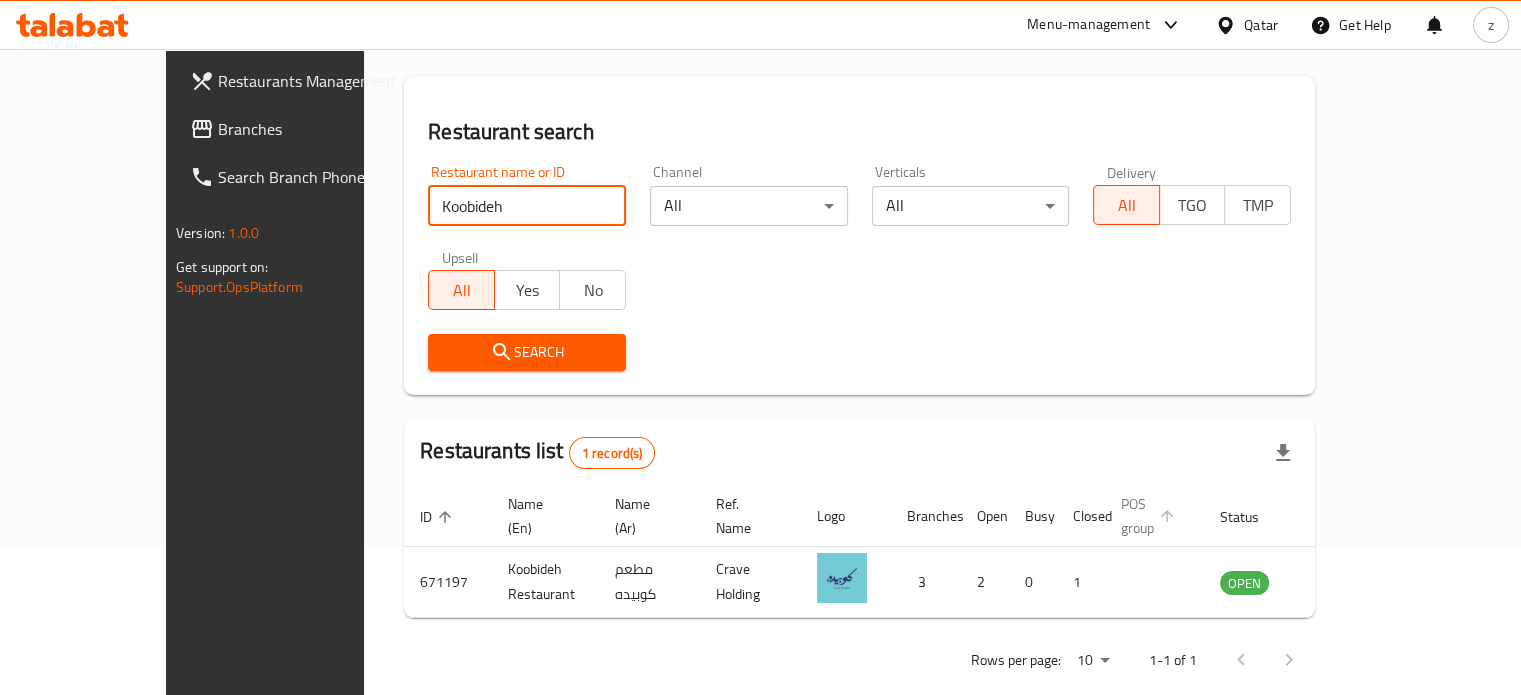 scroll, scrollTop: 156, scrollLeft: 0, axis: vertical 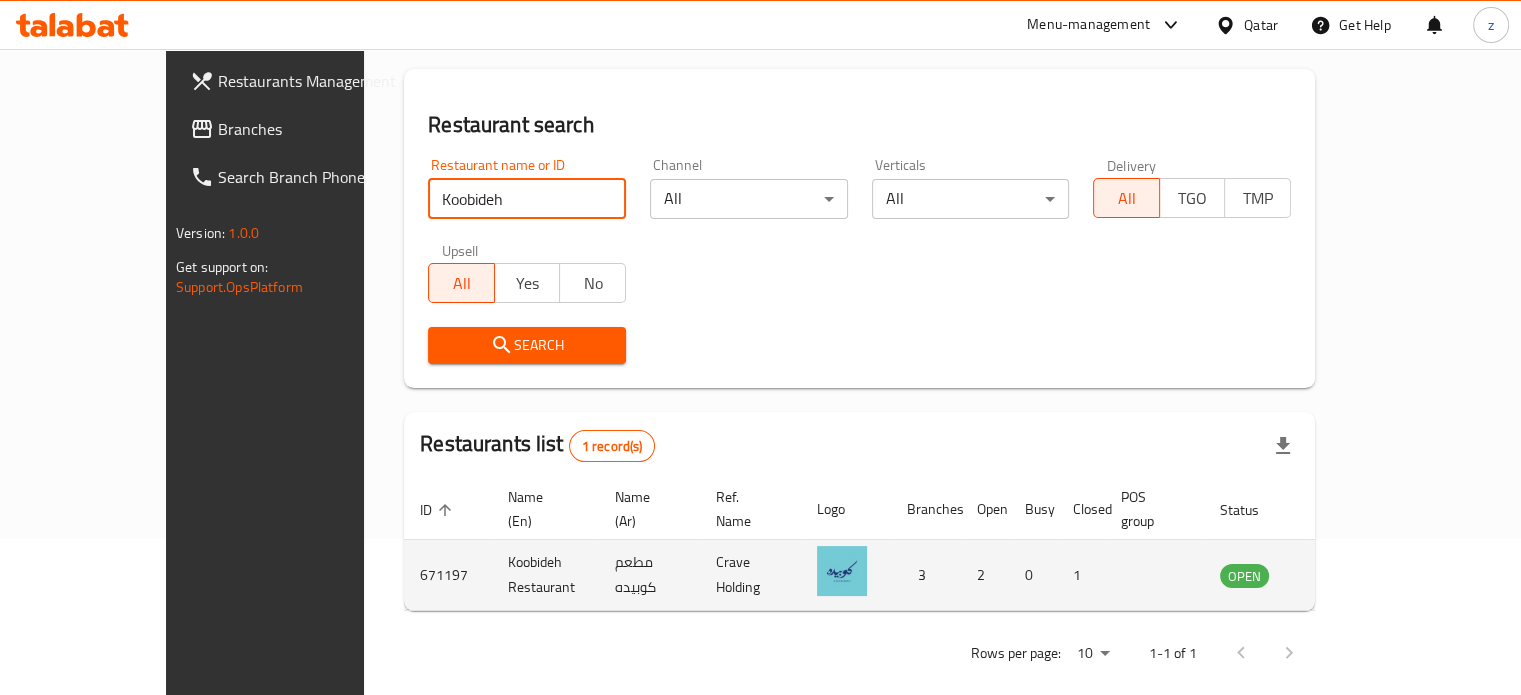 click 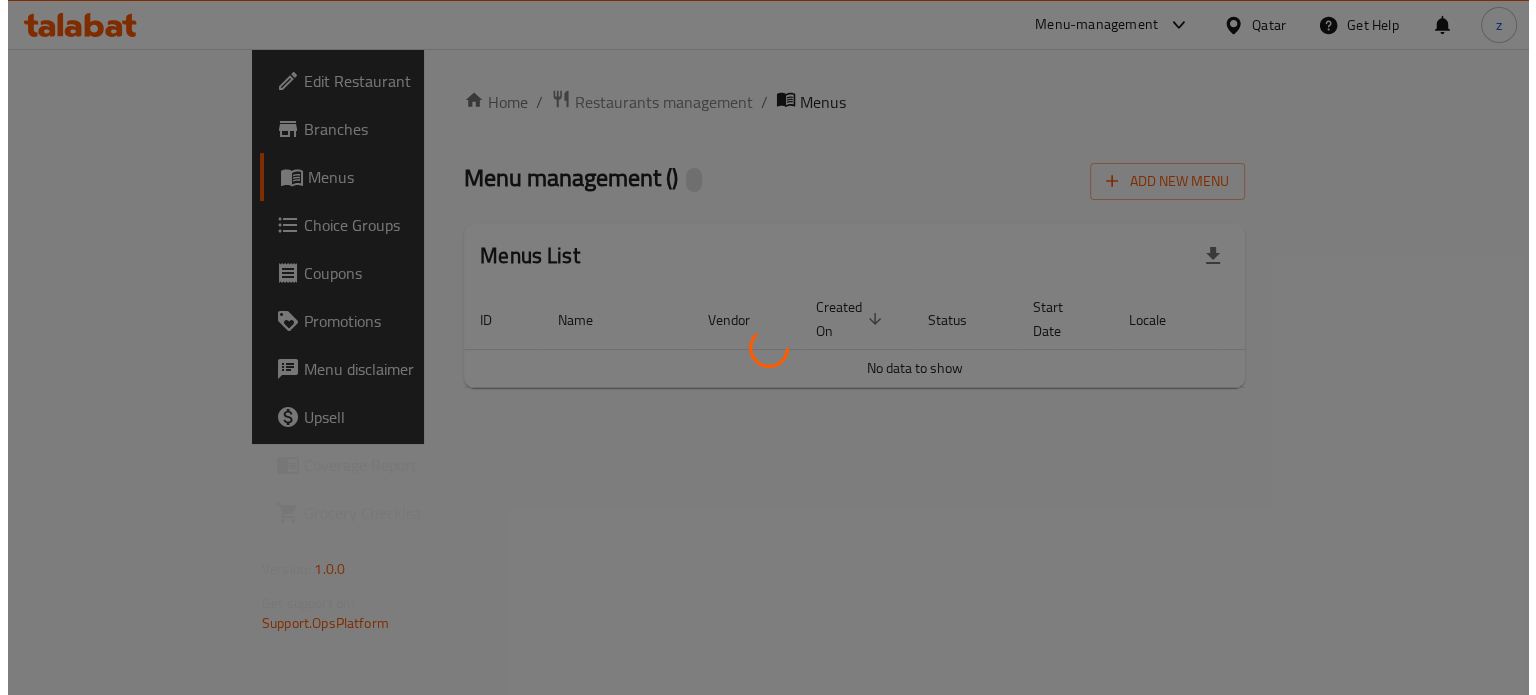 scroll, scrollTop: 0, scrollLeft: 0, axis: both 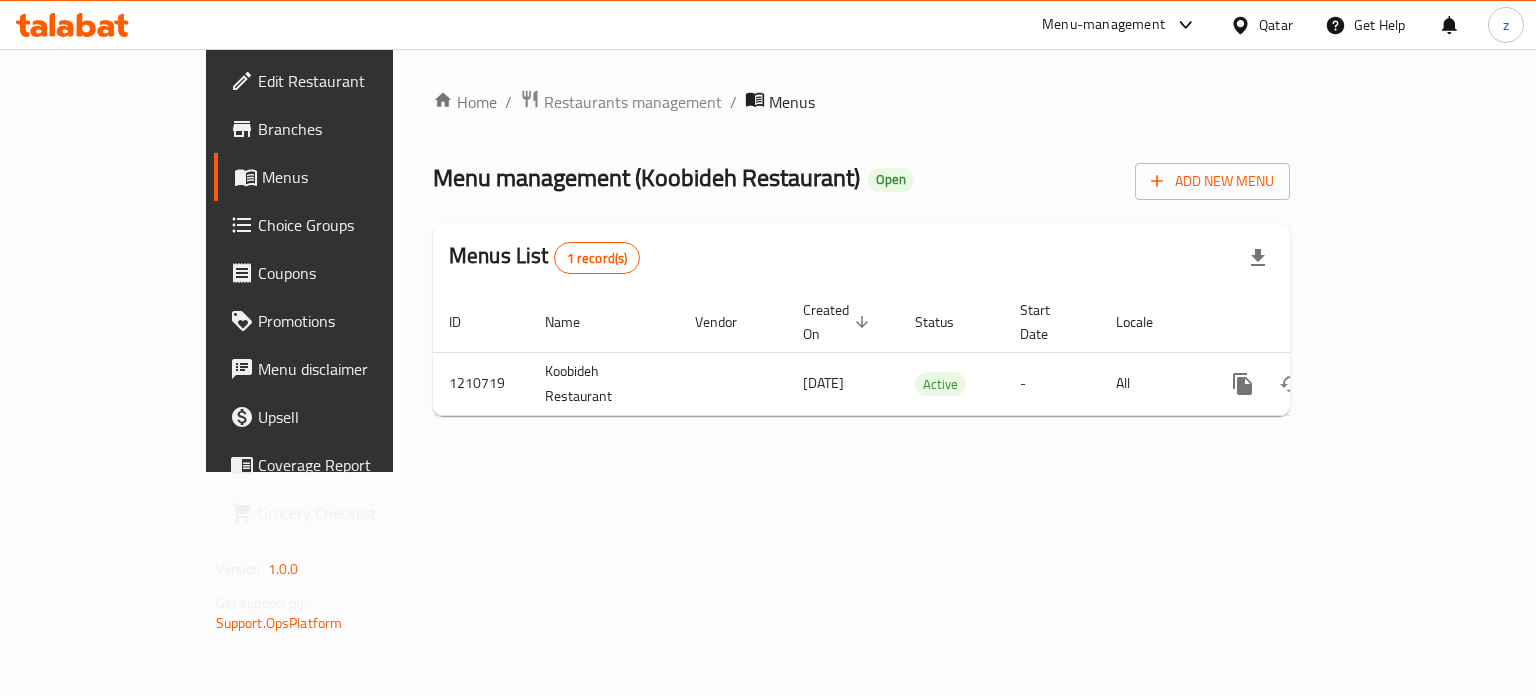 click on "Branches" at bounding box center (352, 129) 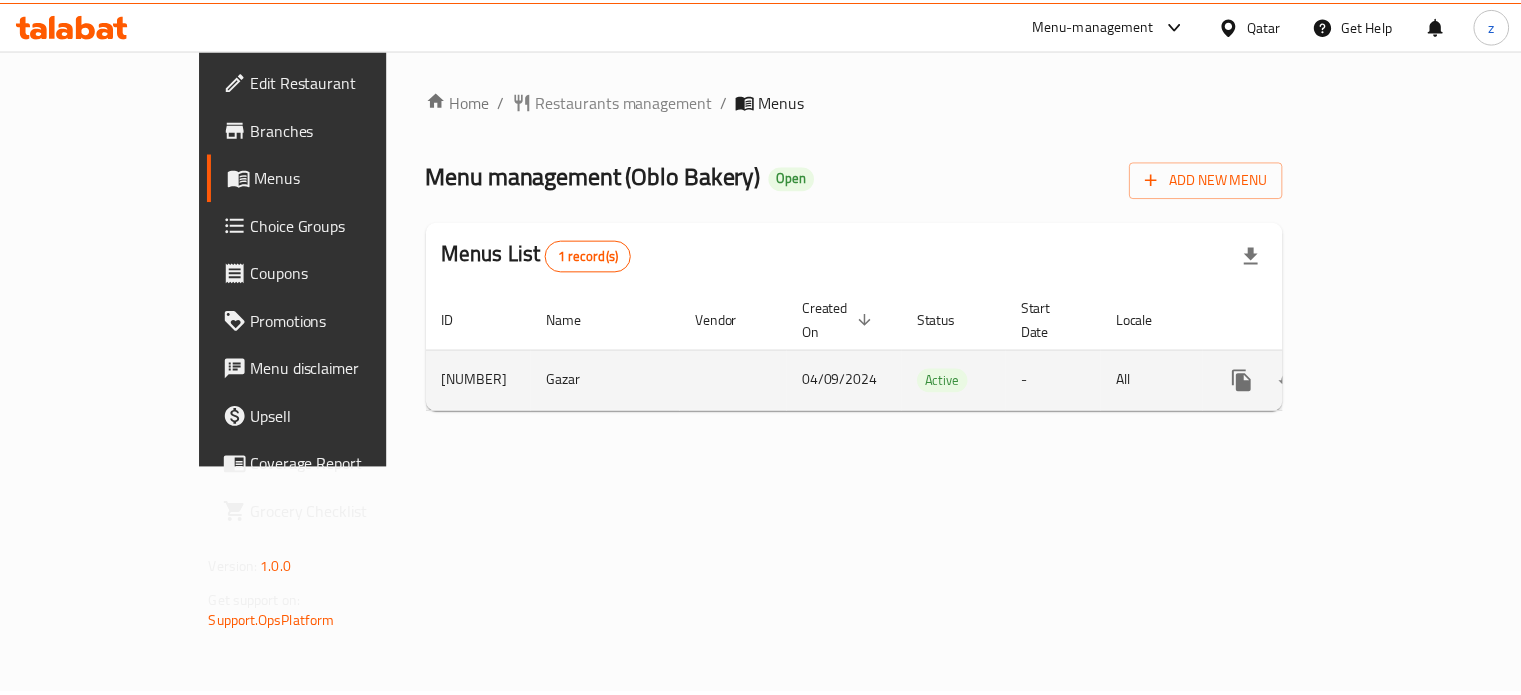 scroll, scrollTop: 0, scrollLeft: 0, axis: both 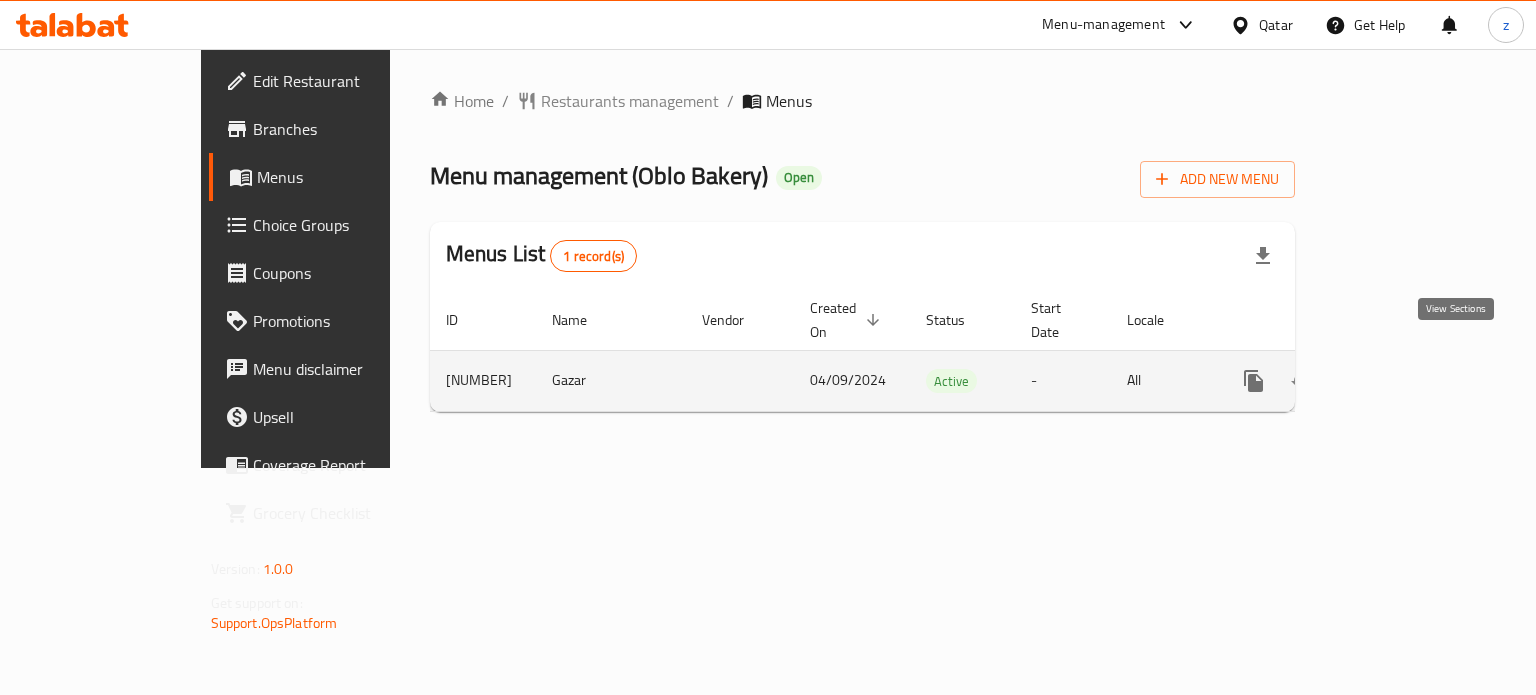 click 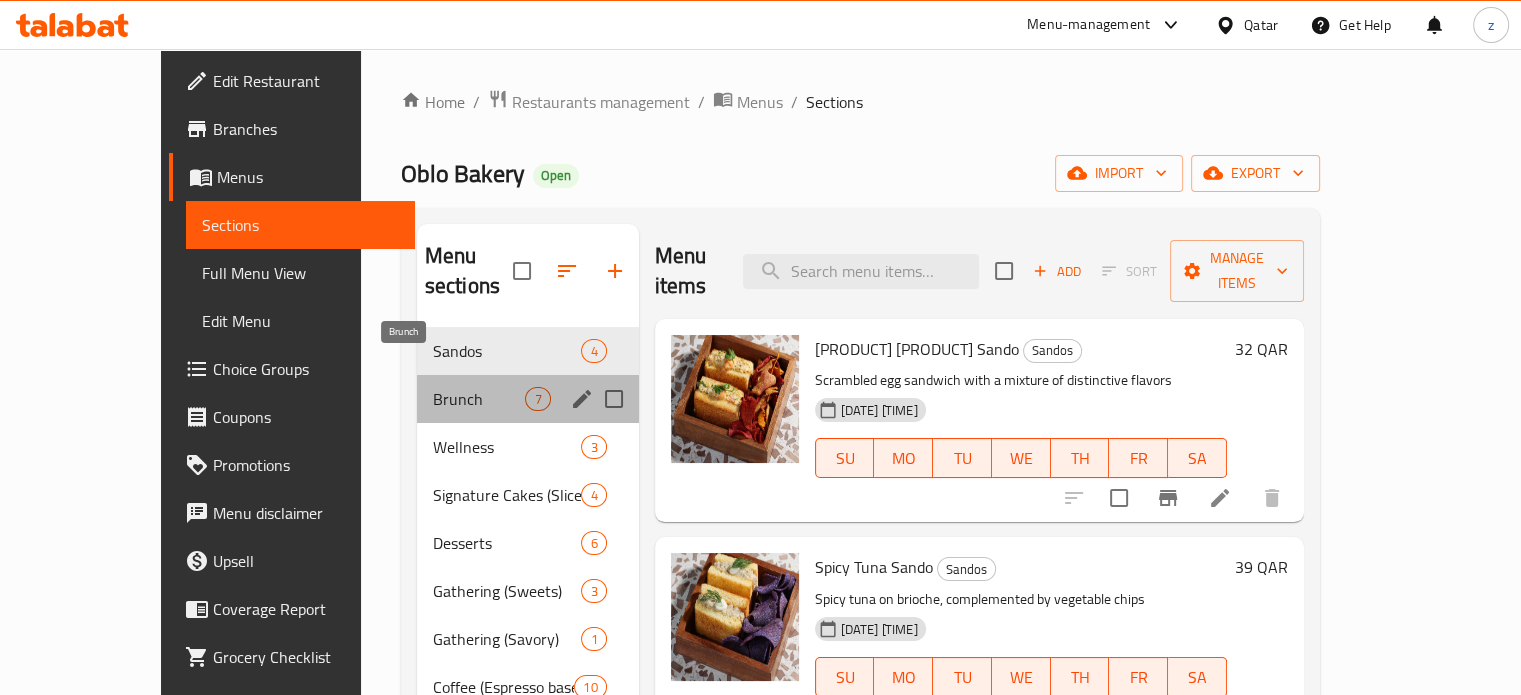 click on "Brunch" at bounding box center [479, 399] 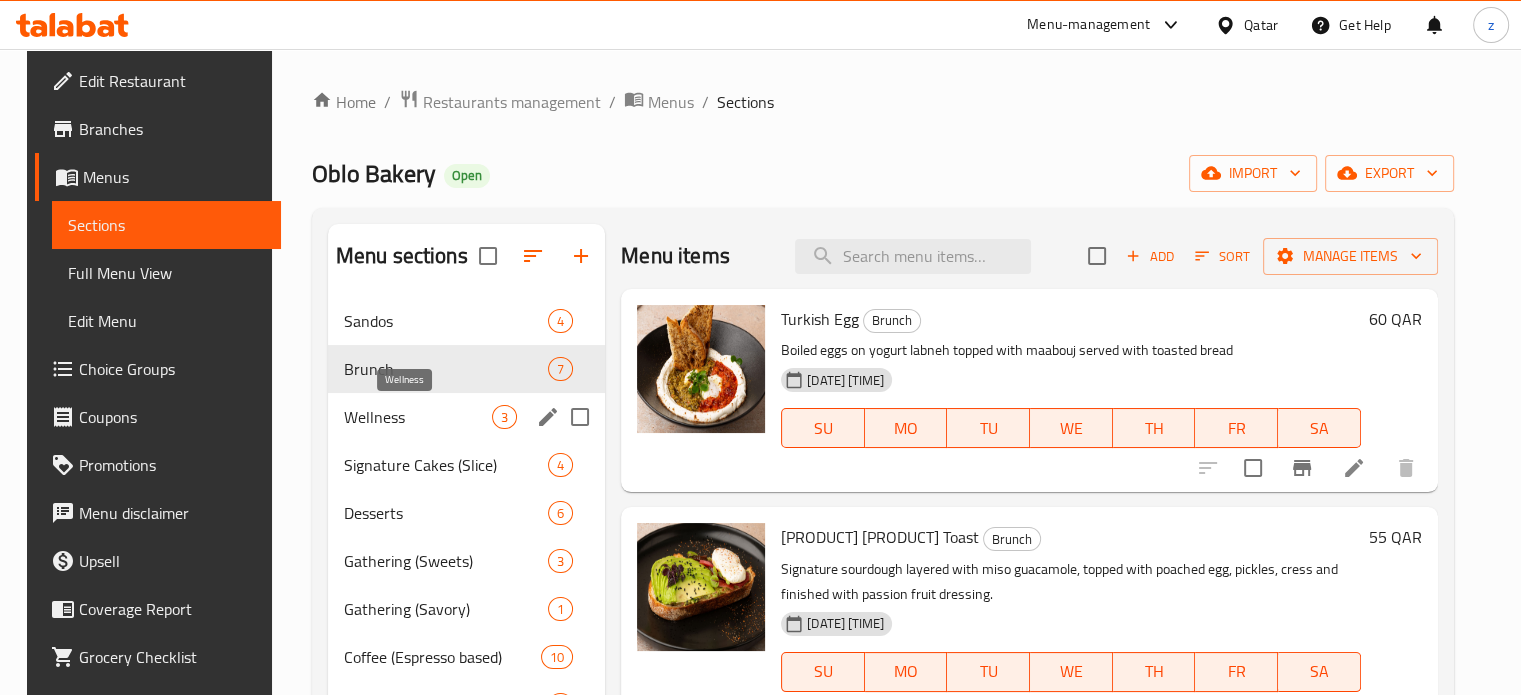 click on "Wellness" at bounding box center (418, 417) 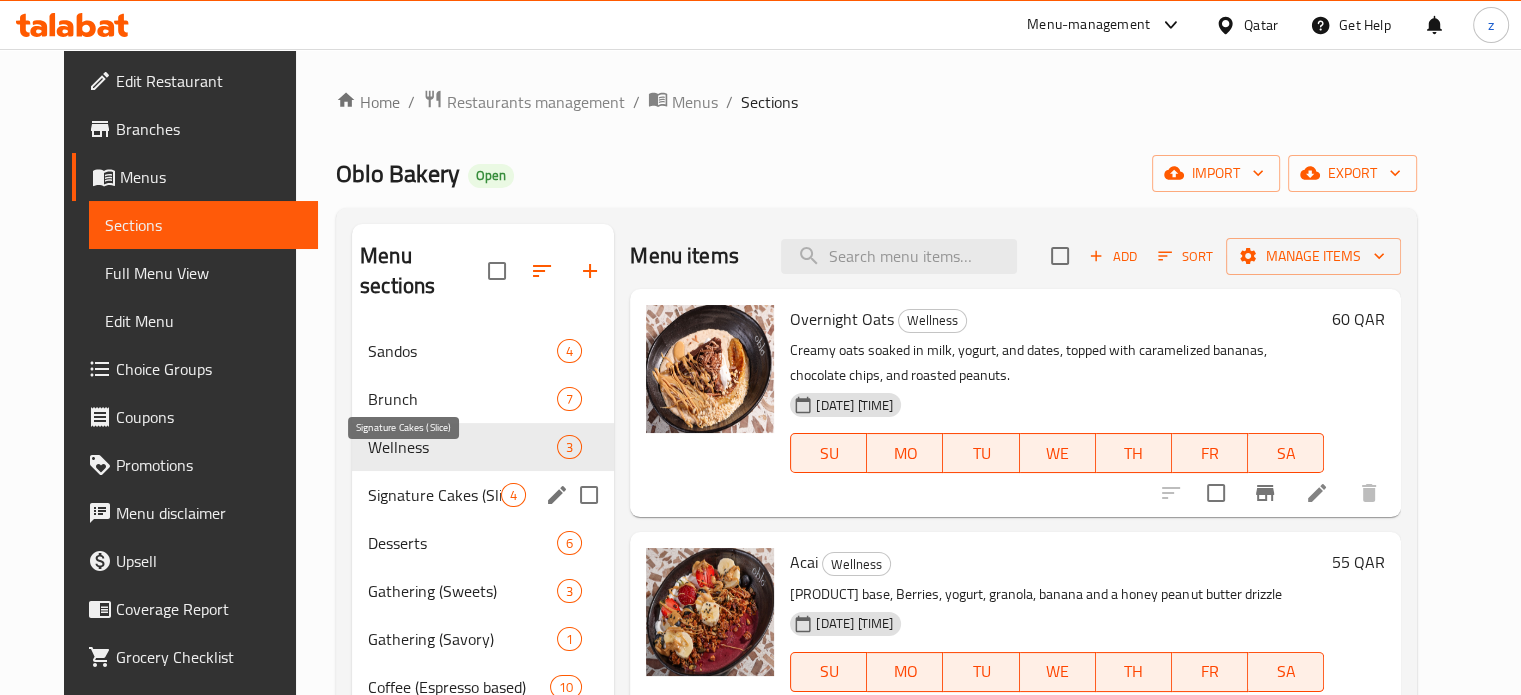click on "Signature Cakes (Slice)" at bounding box center (434, 495) 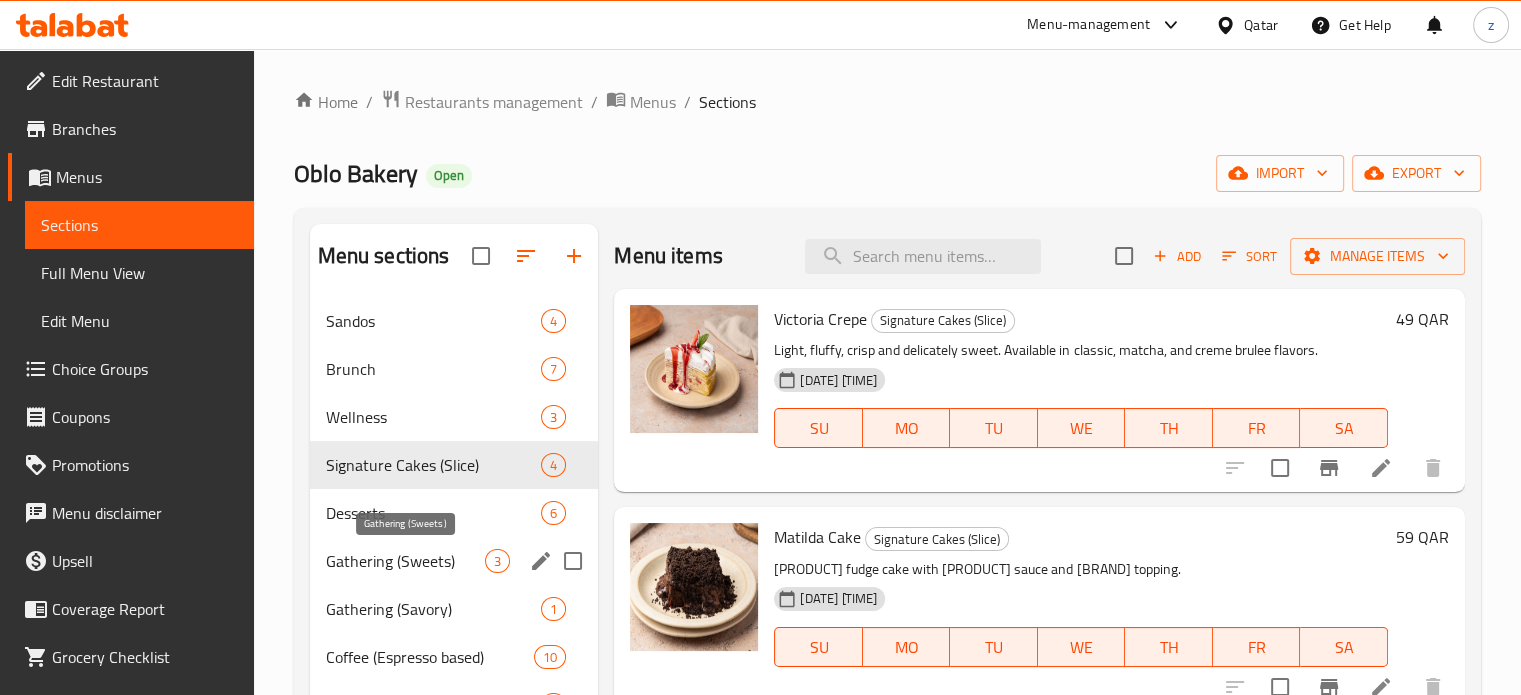 scroll, scrollTop: 200, scrollLeft: 0, axis: vertical 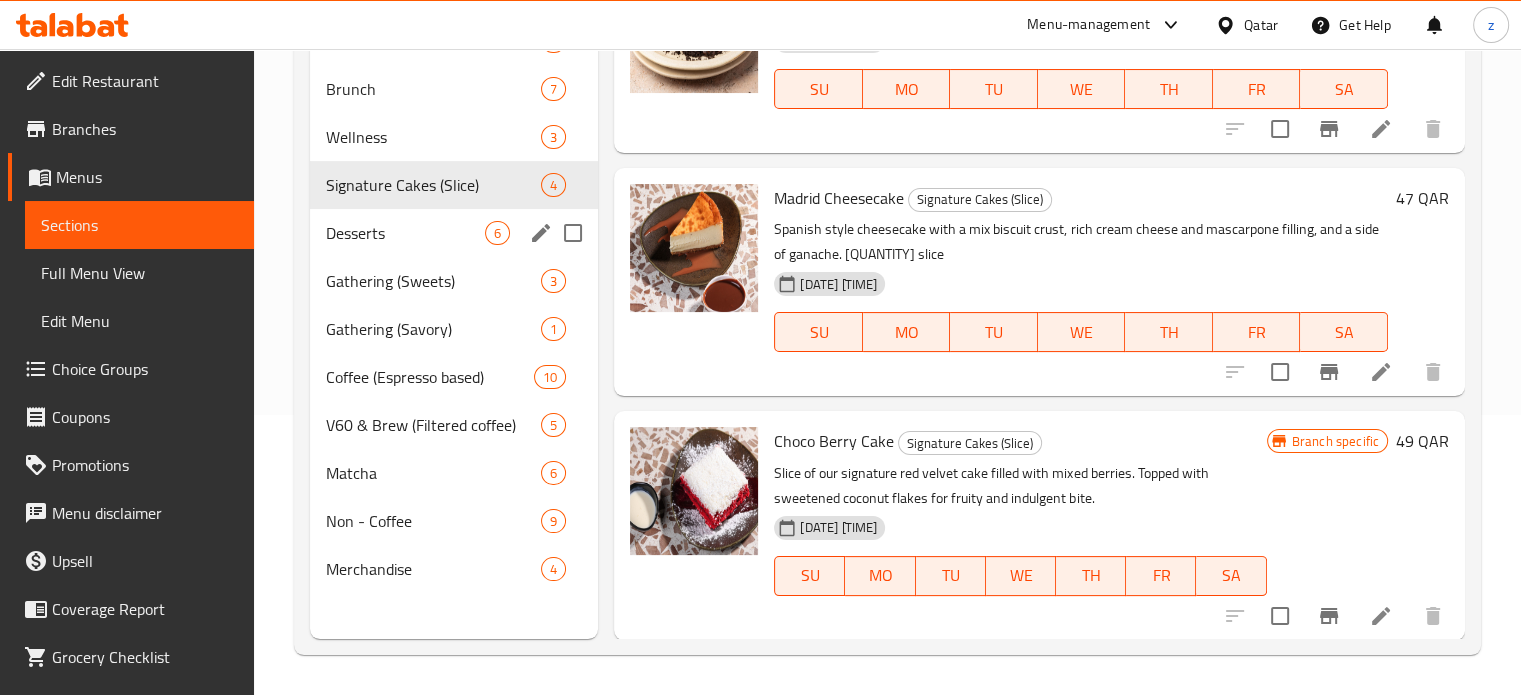 click on "Desserts" at bounding box center (406, 233) 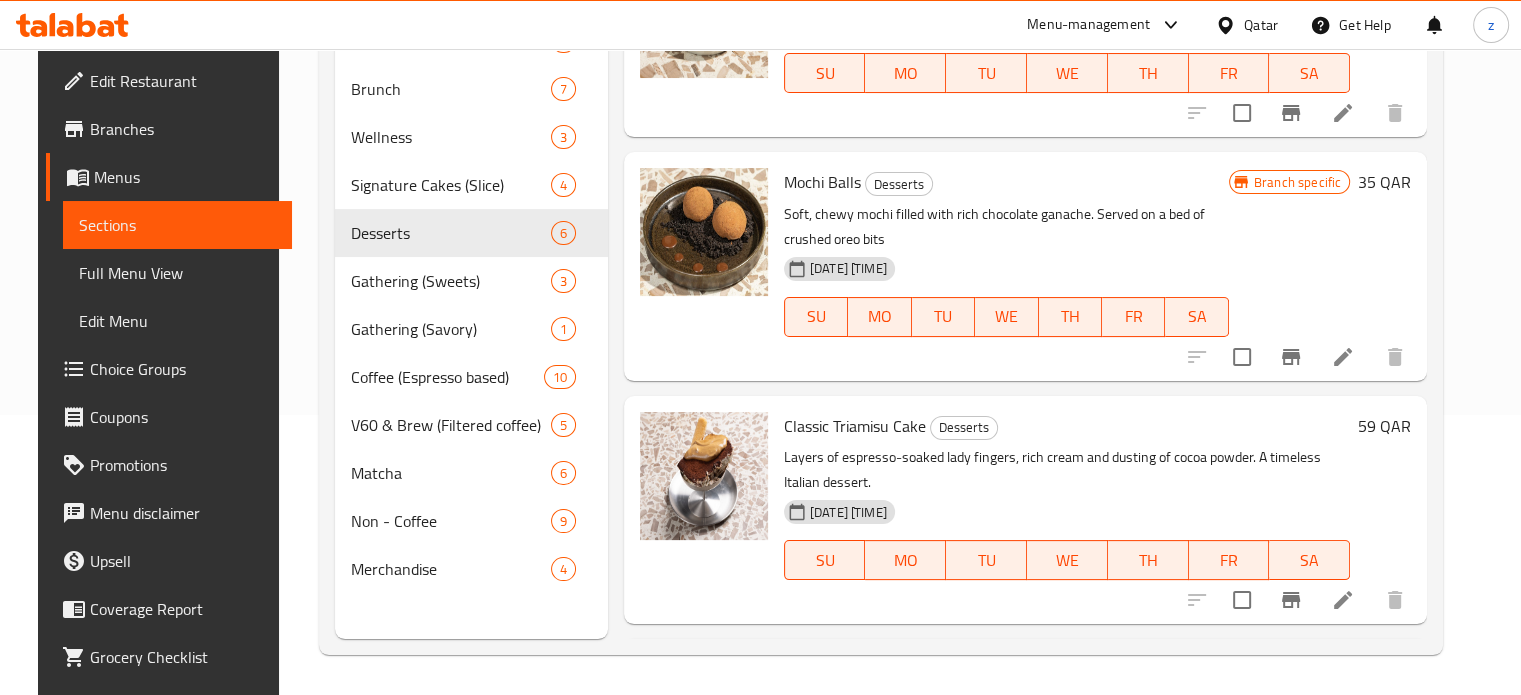 scroll, scrollTop: 0, scrollLeft: 0, axis: both 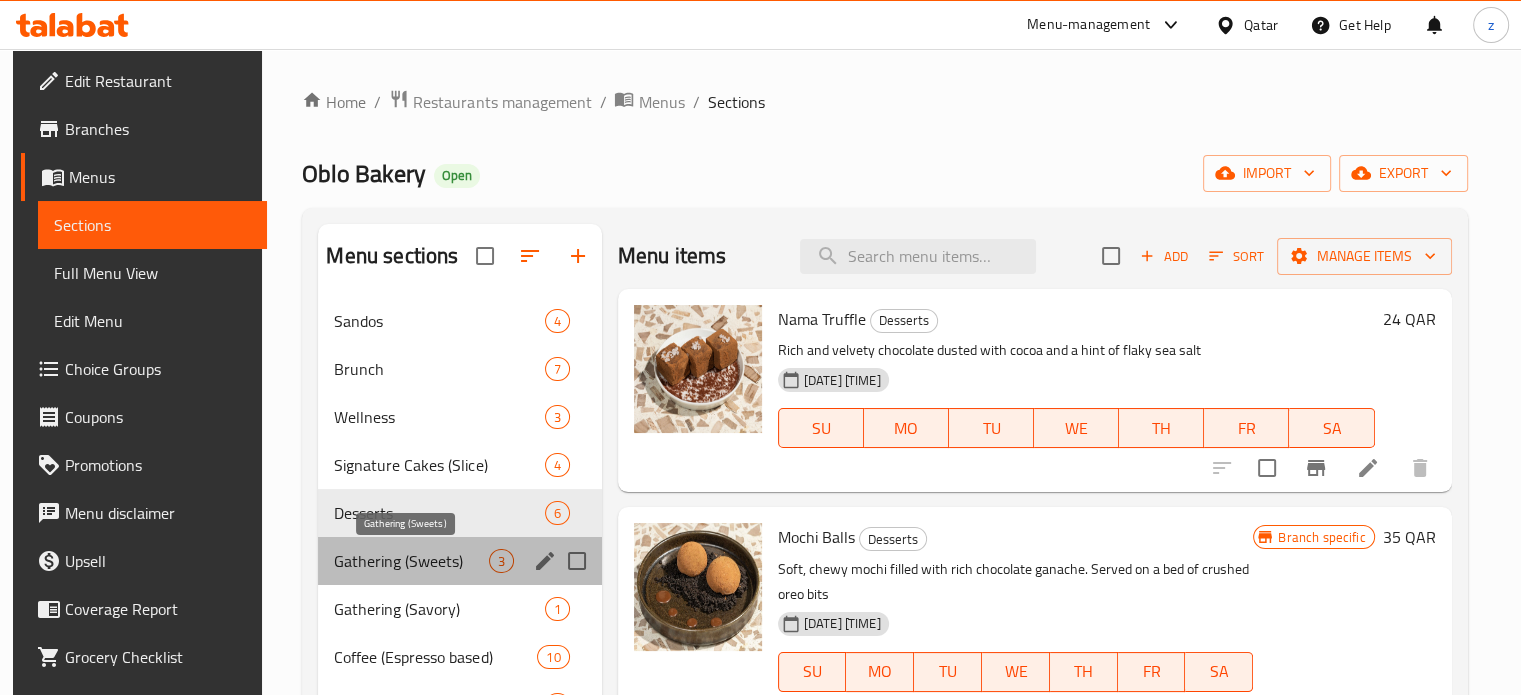click on "Gathering (Sweets)" at bounding box center [411, 561] 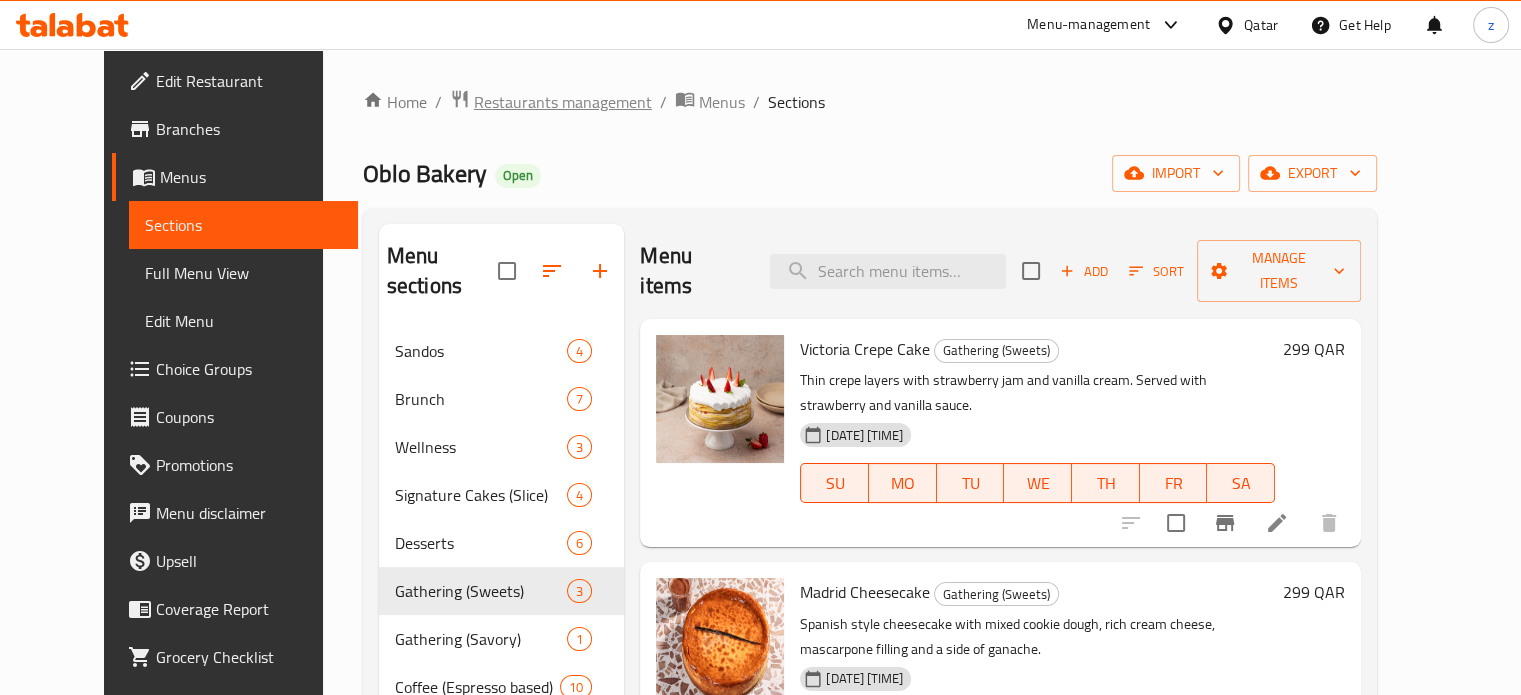 click on "Restaurants management" at bounding box center [563, 102] 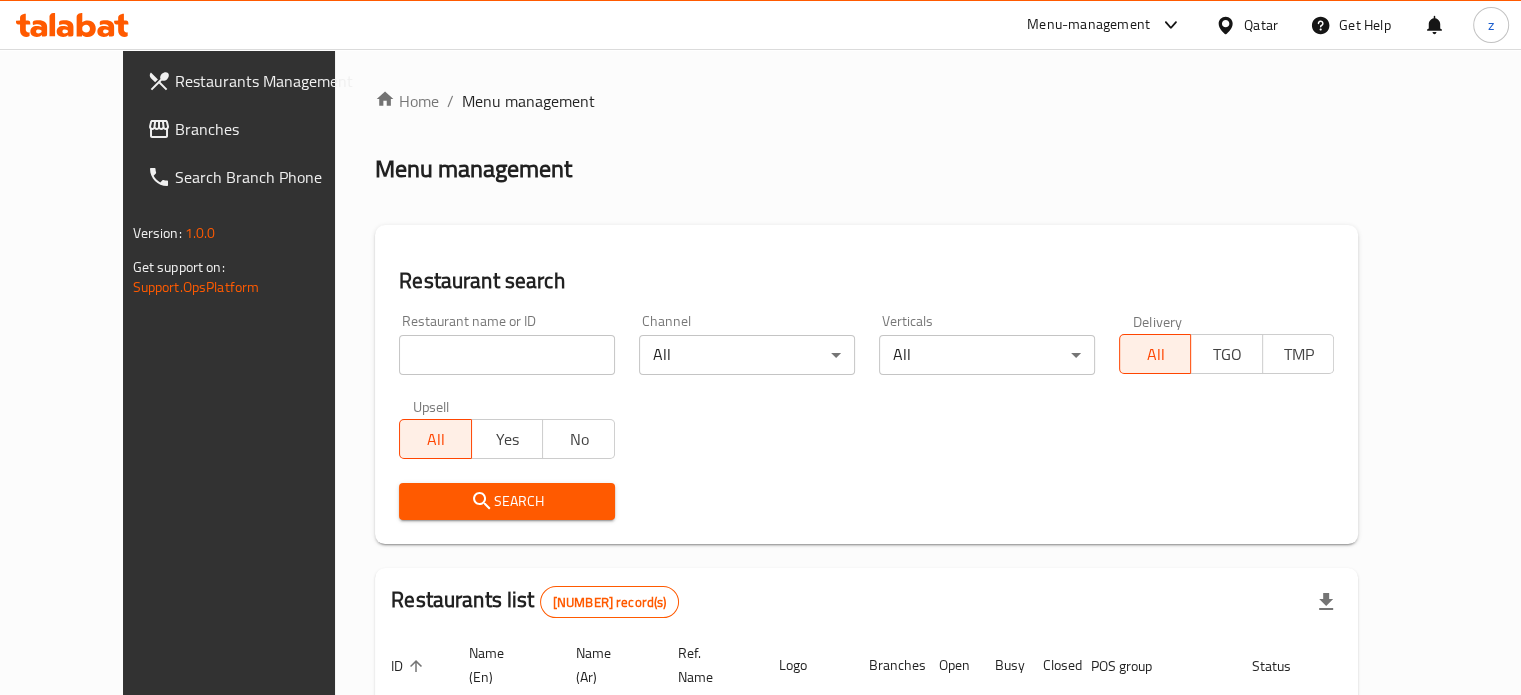 click at bounding box center (507, 355) 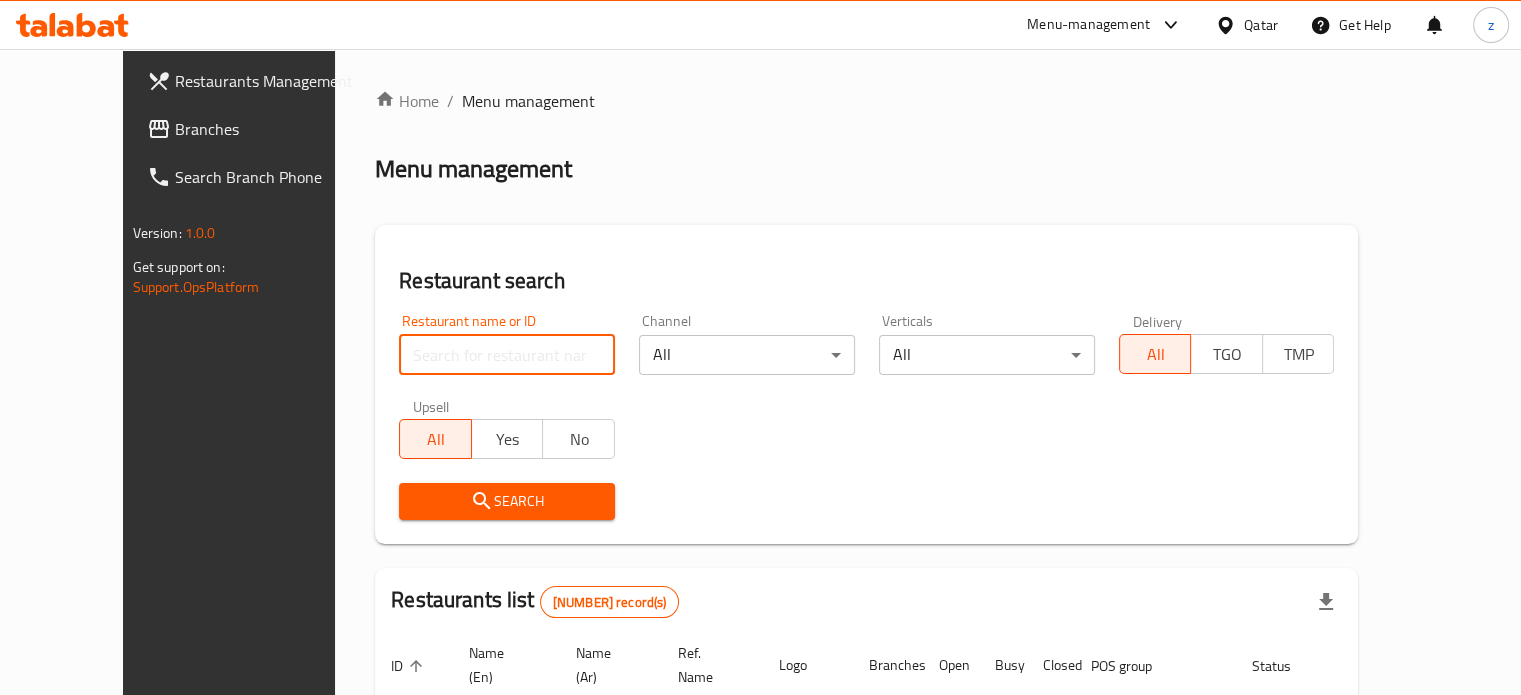 paste on "Oblo" 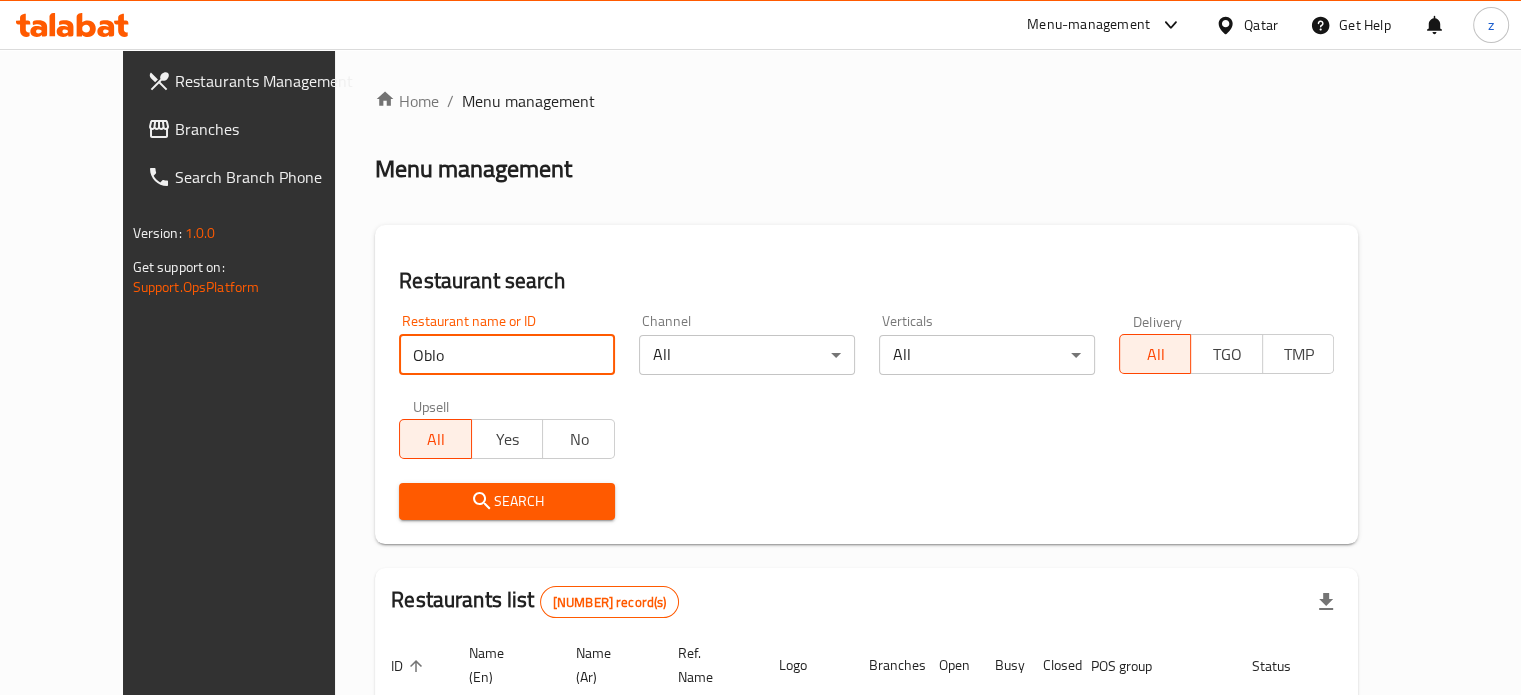 type on "Oblo" 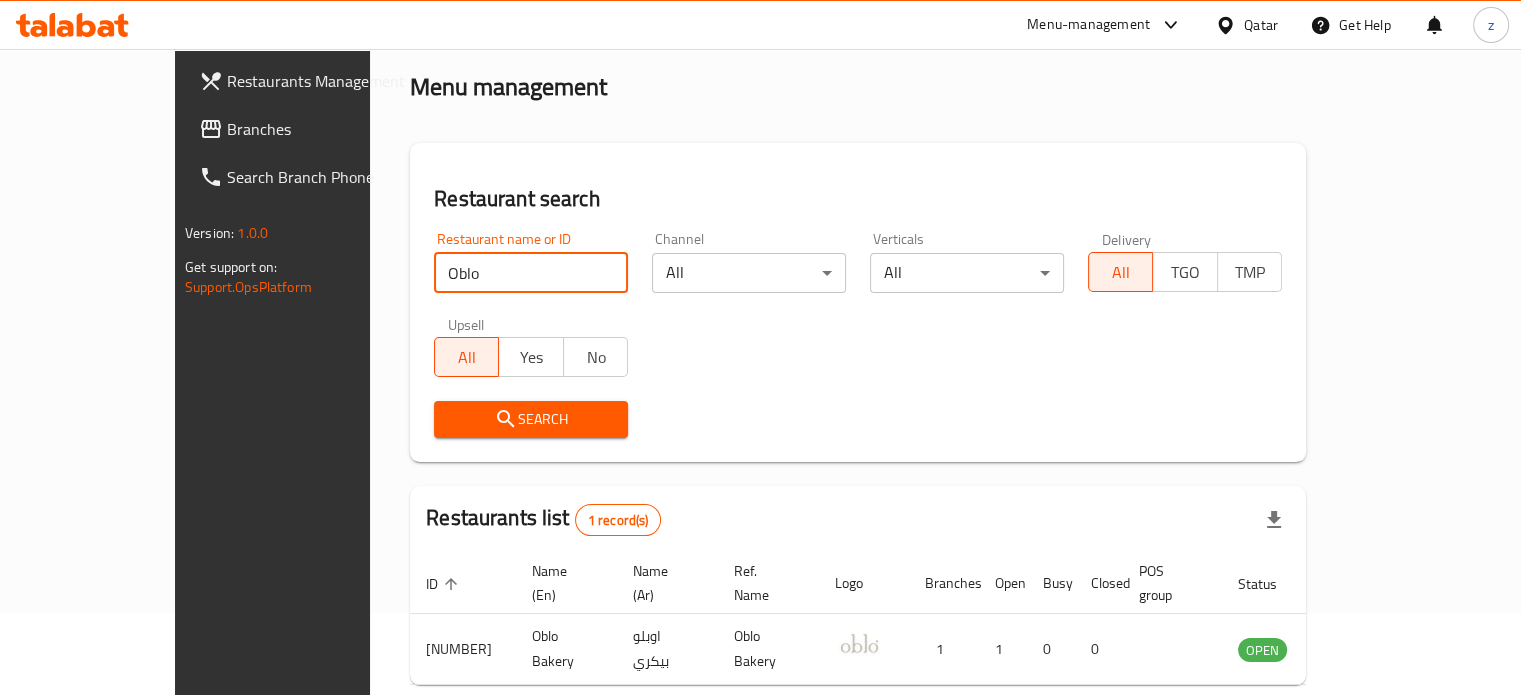 scroll, scrollTop: 156, scrollLeft: 0, axis: vertical 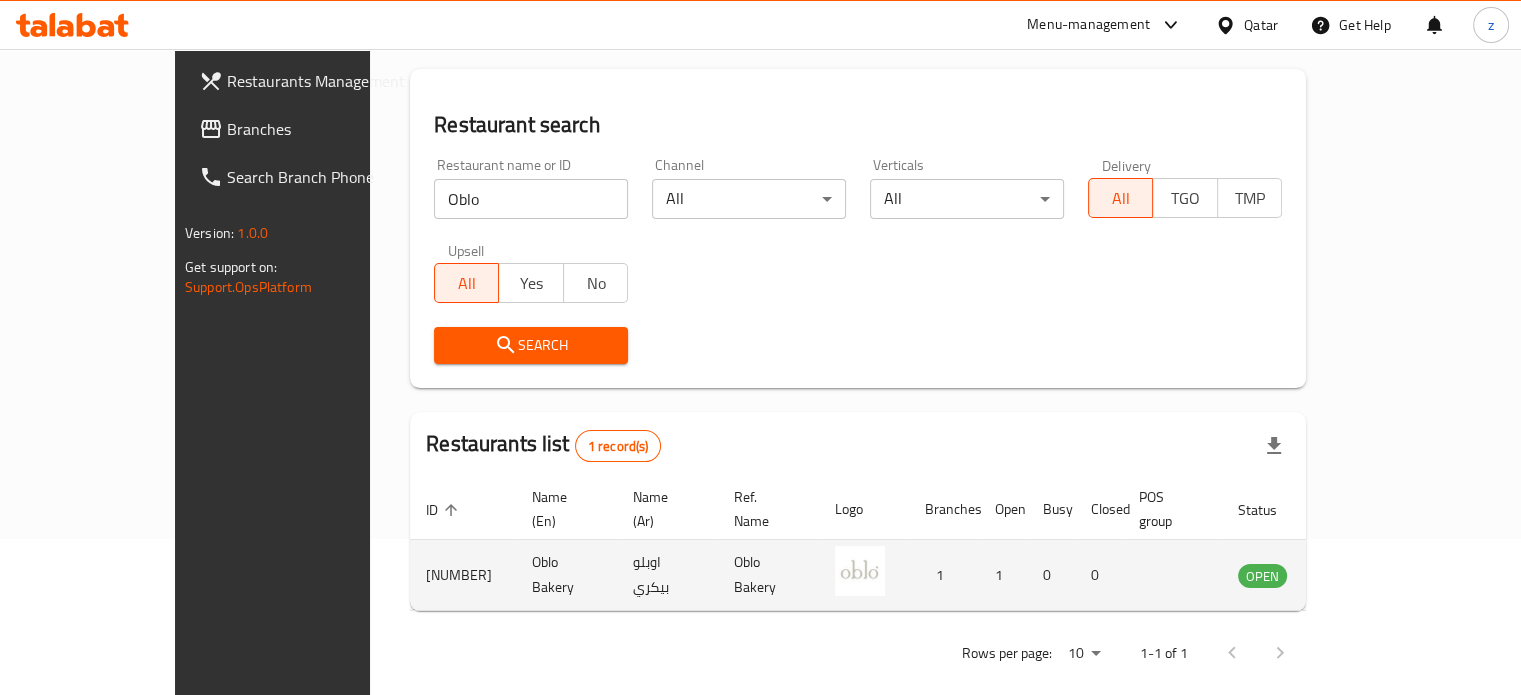 click 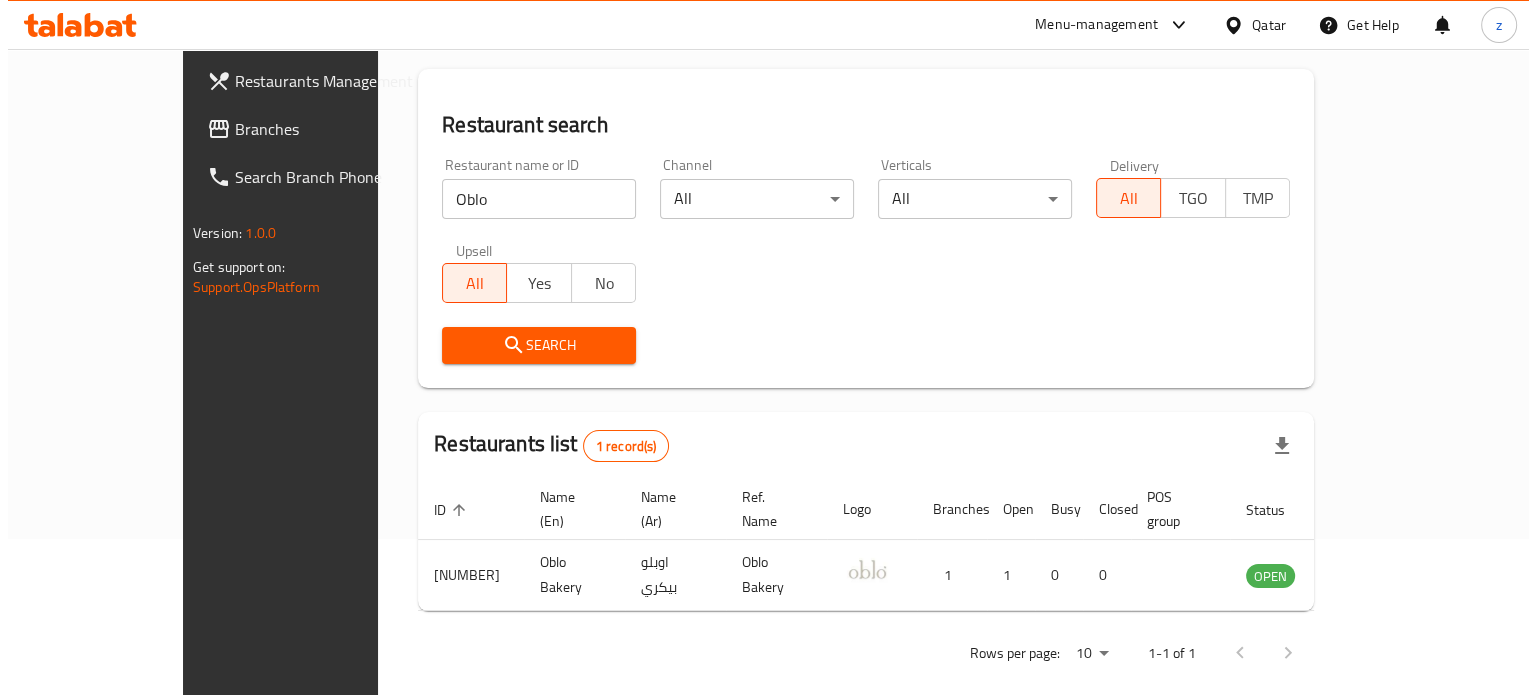 scroll, scrollTop: 0, scrollLeft: 0, axis: both 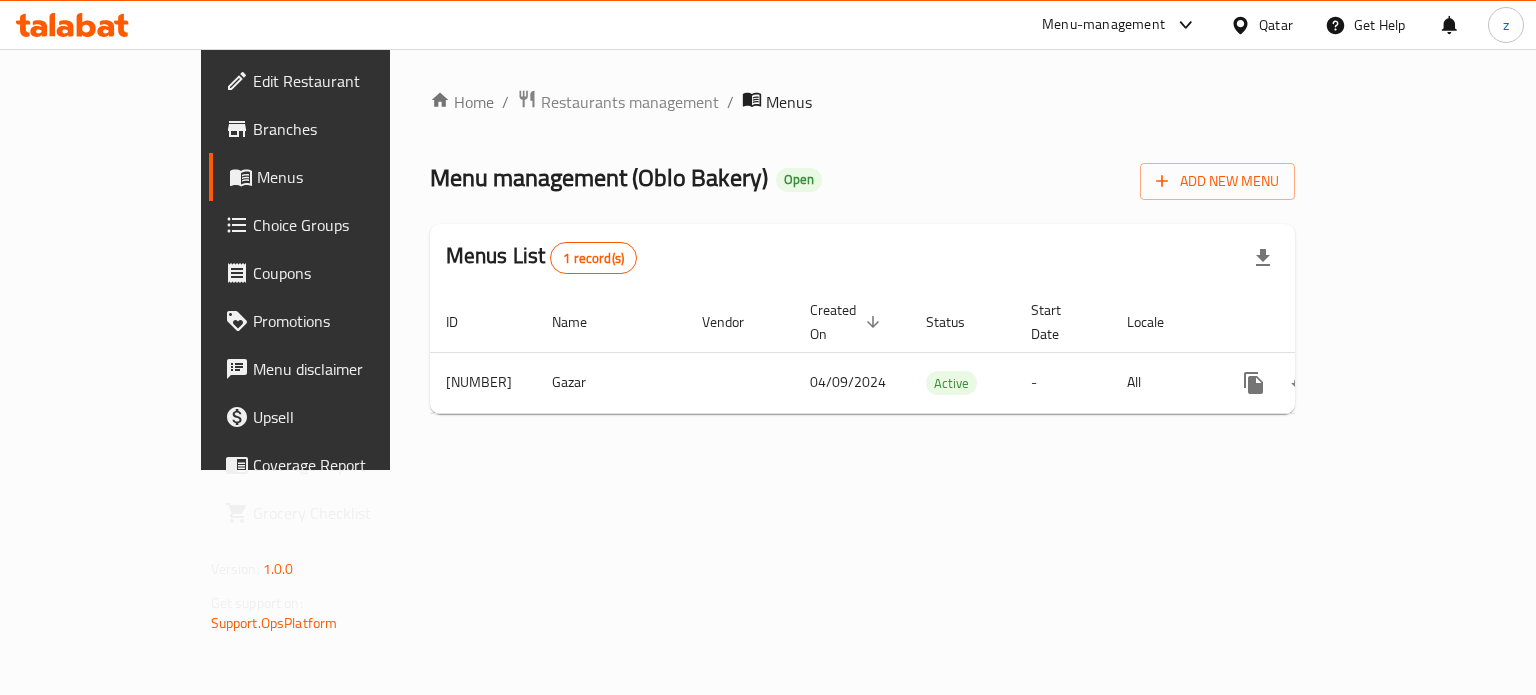 click on "Branches" at bounding box center [347, 129] 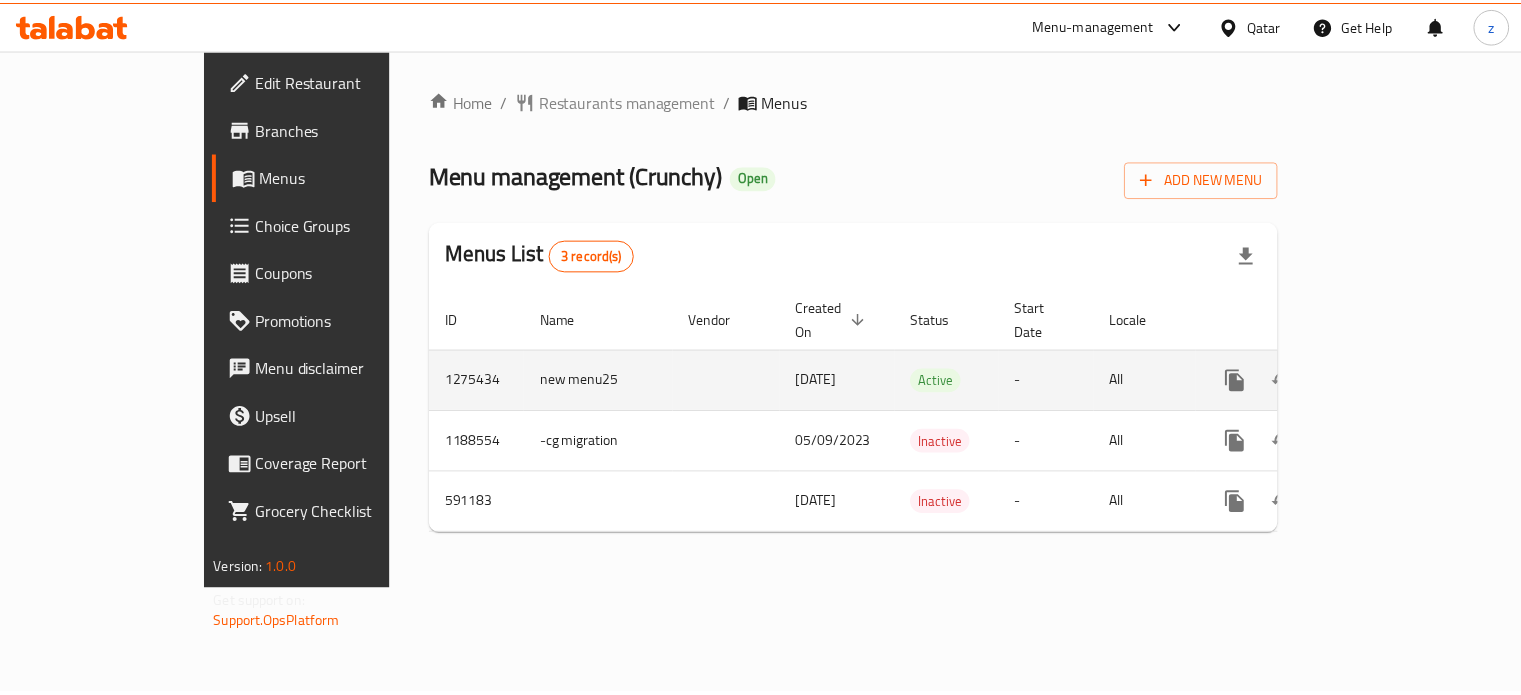 scroll, scrollTop: 0, scrollLeft: 0, axis: both 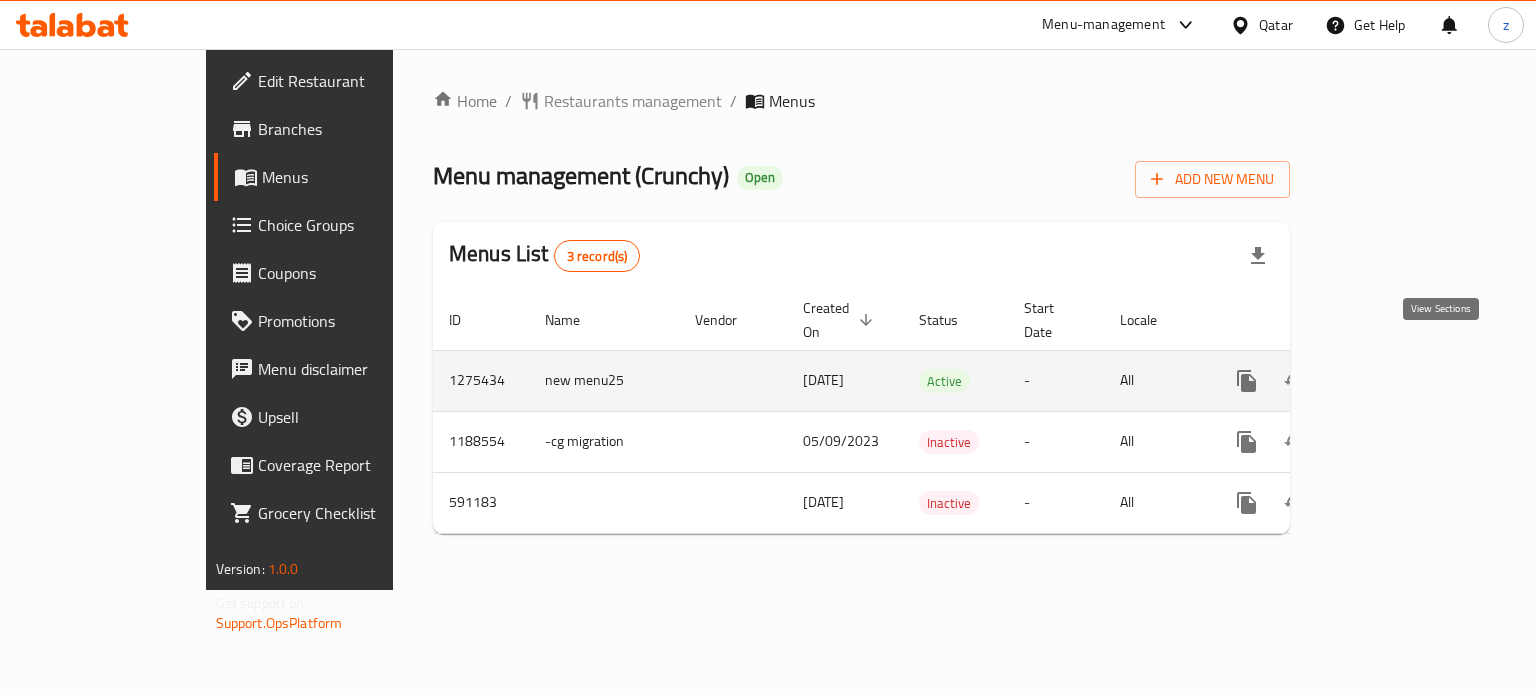 click 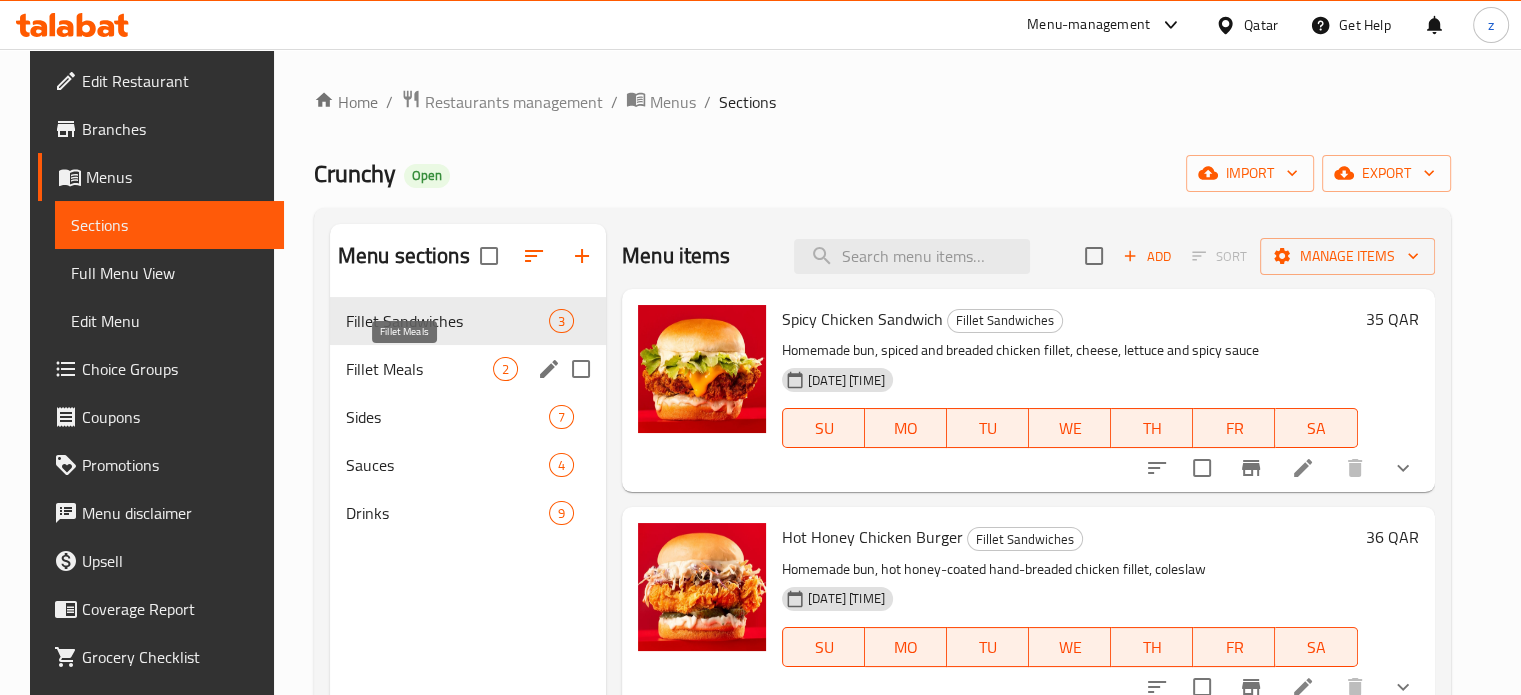 click on "Fillet Meals" at bounding box center [419, 369] 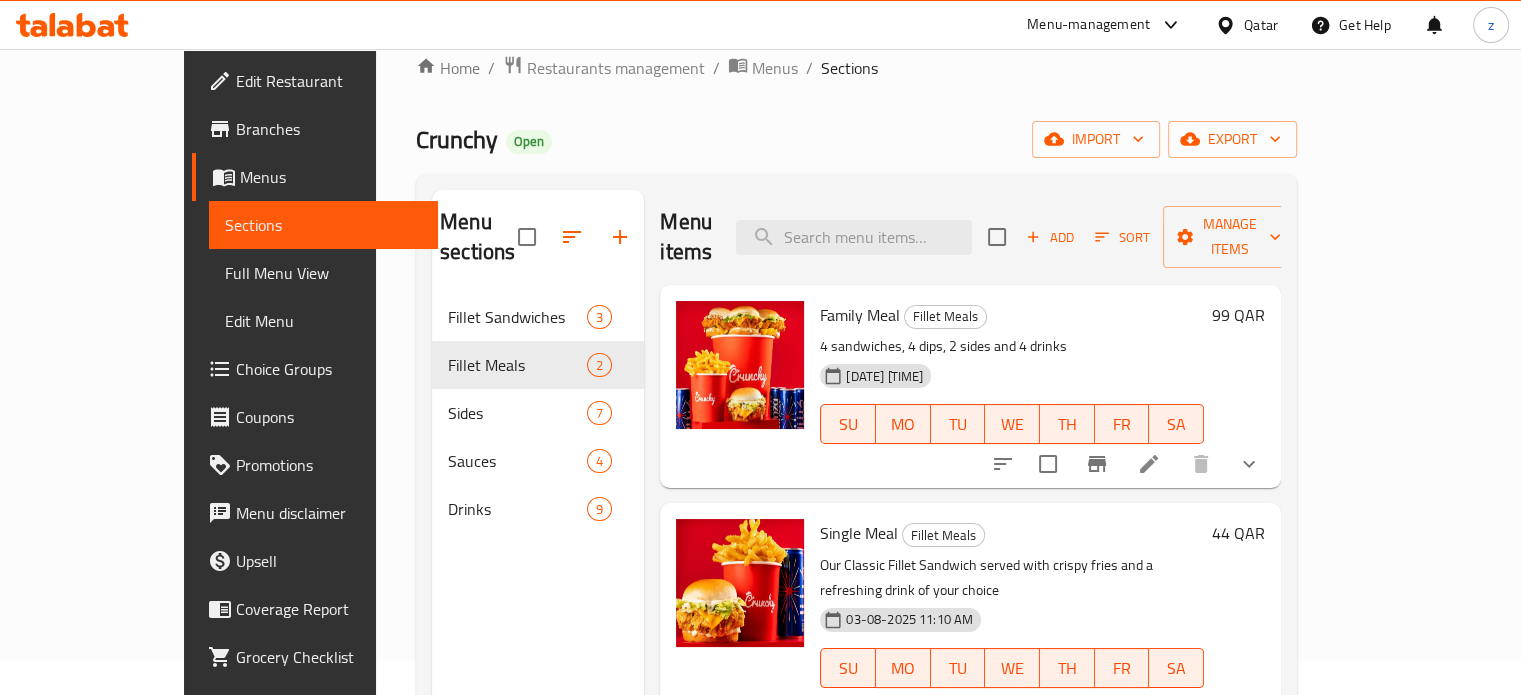 scroll, scrollTop: 0, scrollLeft: 0, axis: both 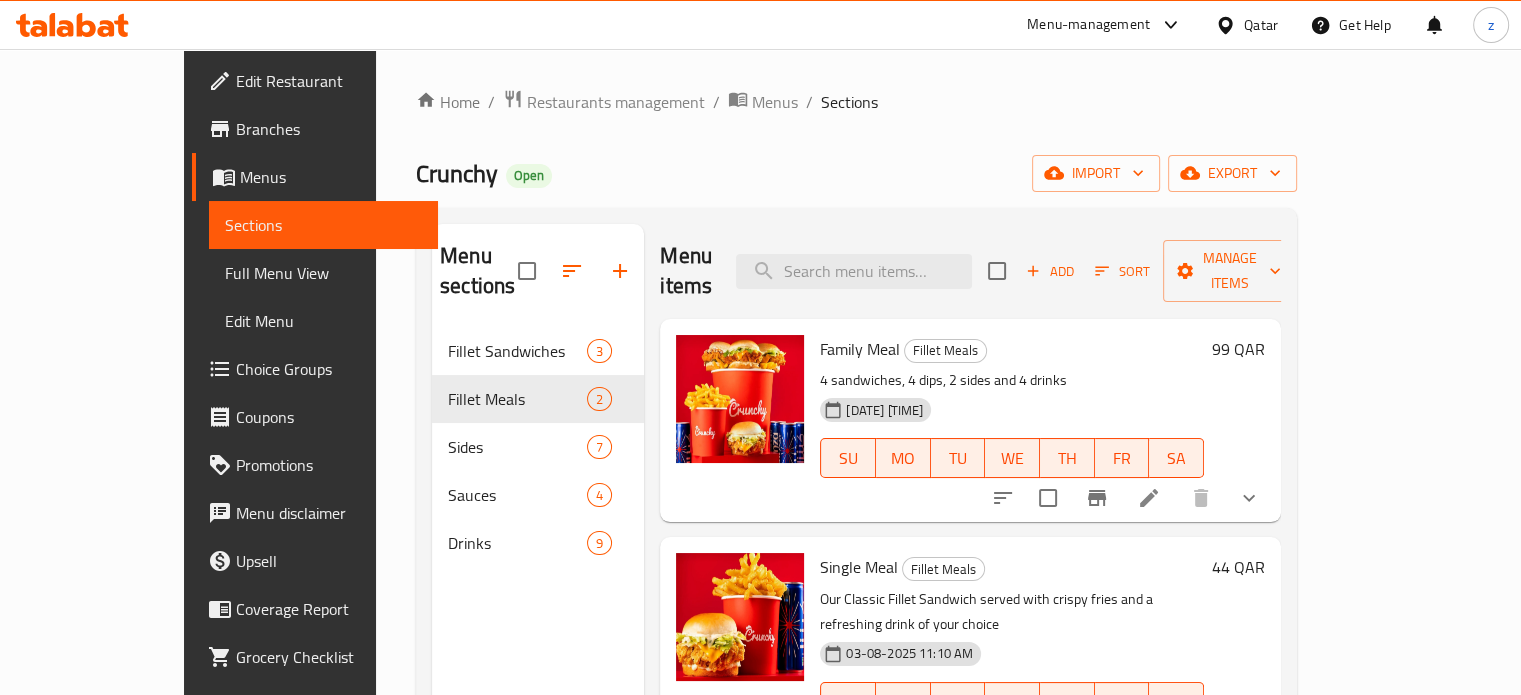 click on "Branches" at bounding box center (329, 129) 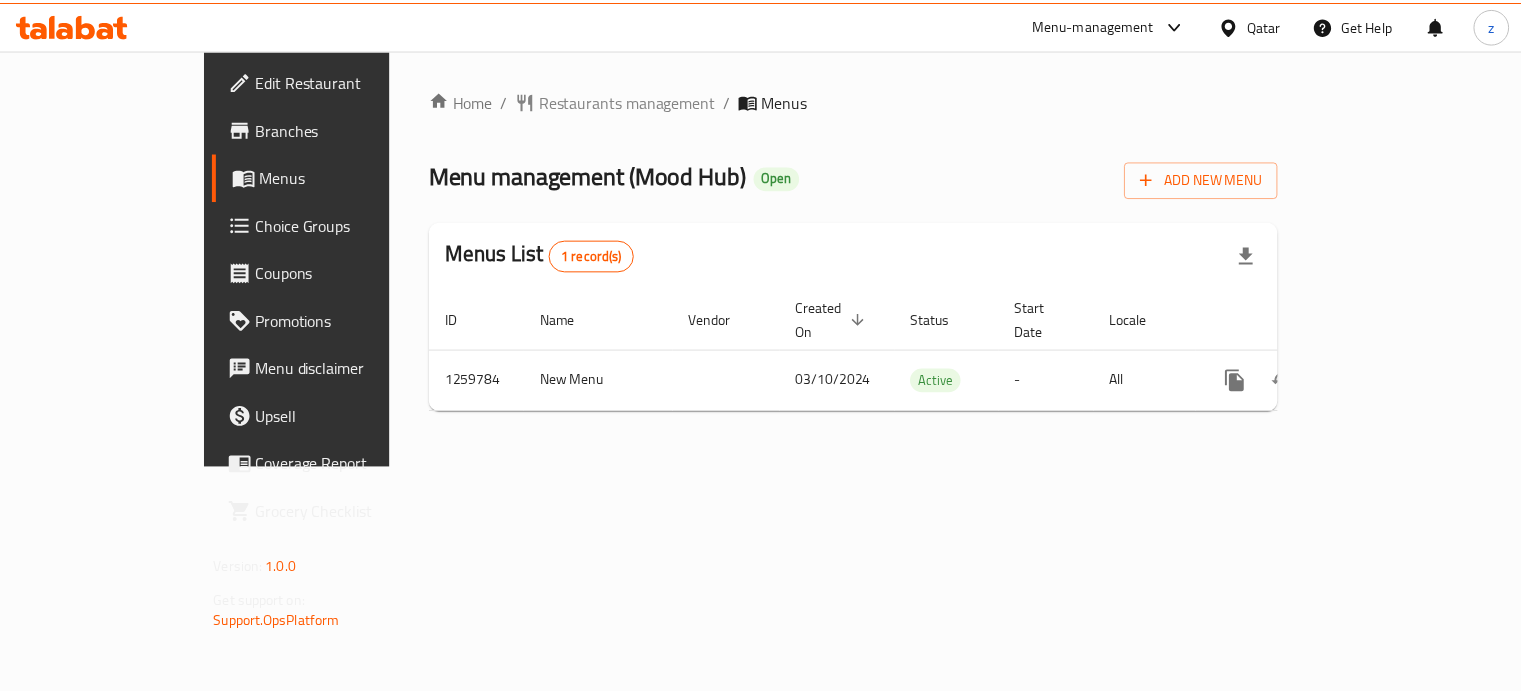 scroll, scrollTop: 0, scrollLeft: 0, axis: both 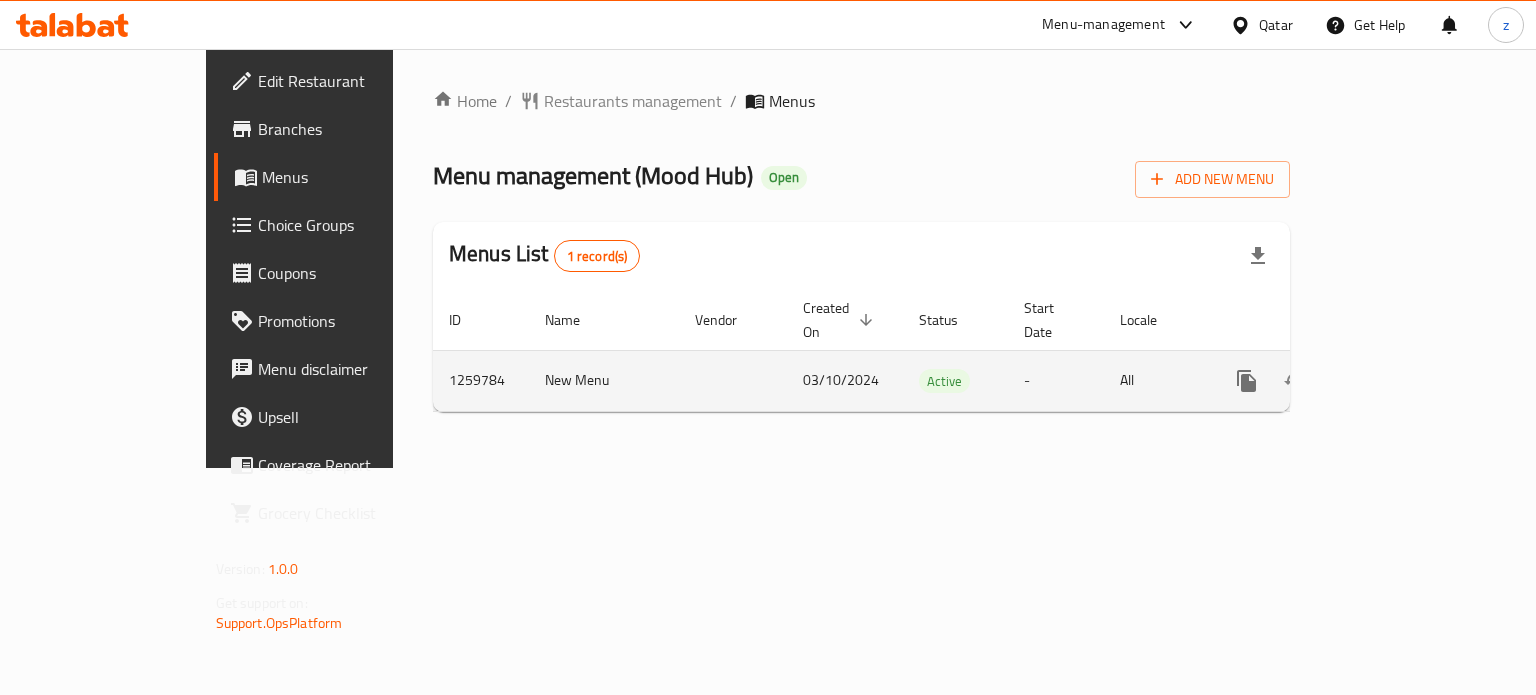 click at bounding box center [1391, 381] 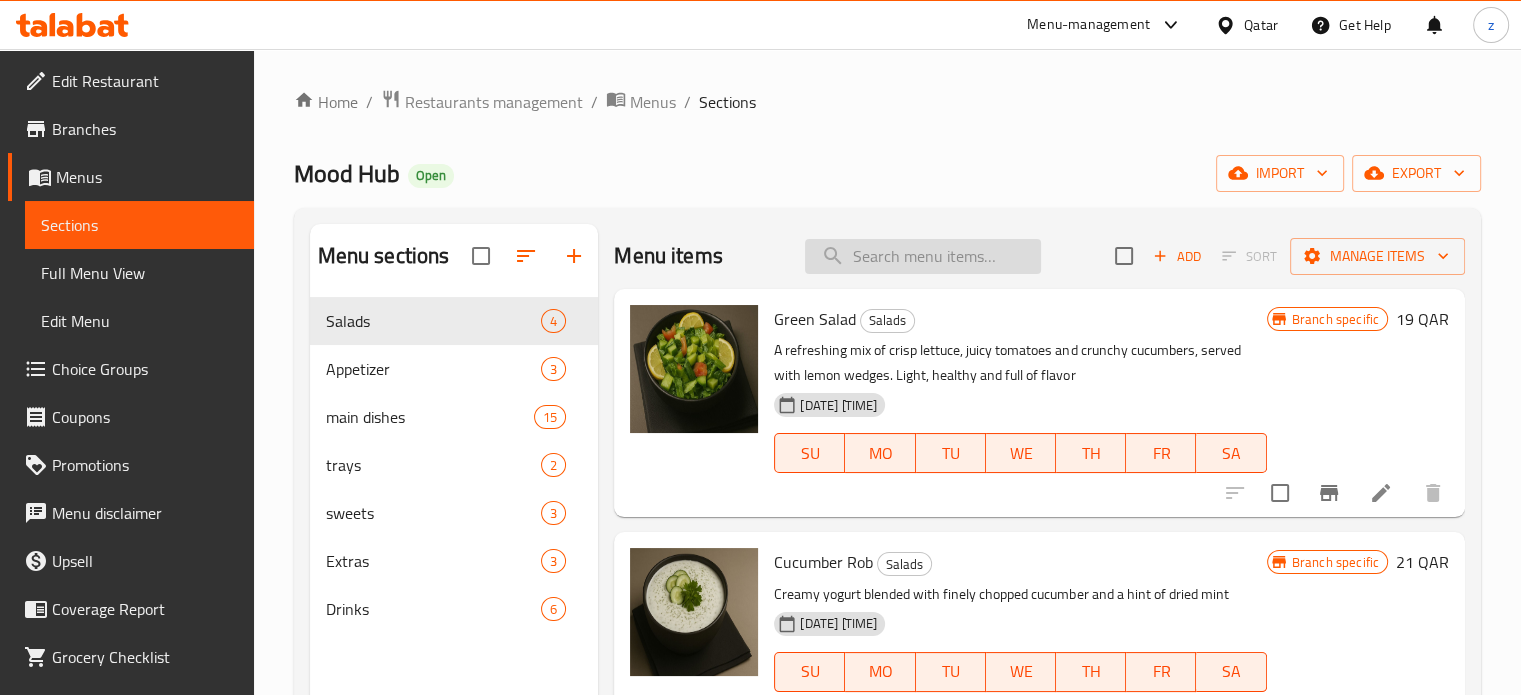 click at bounding box center (923, 256) 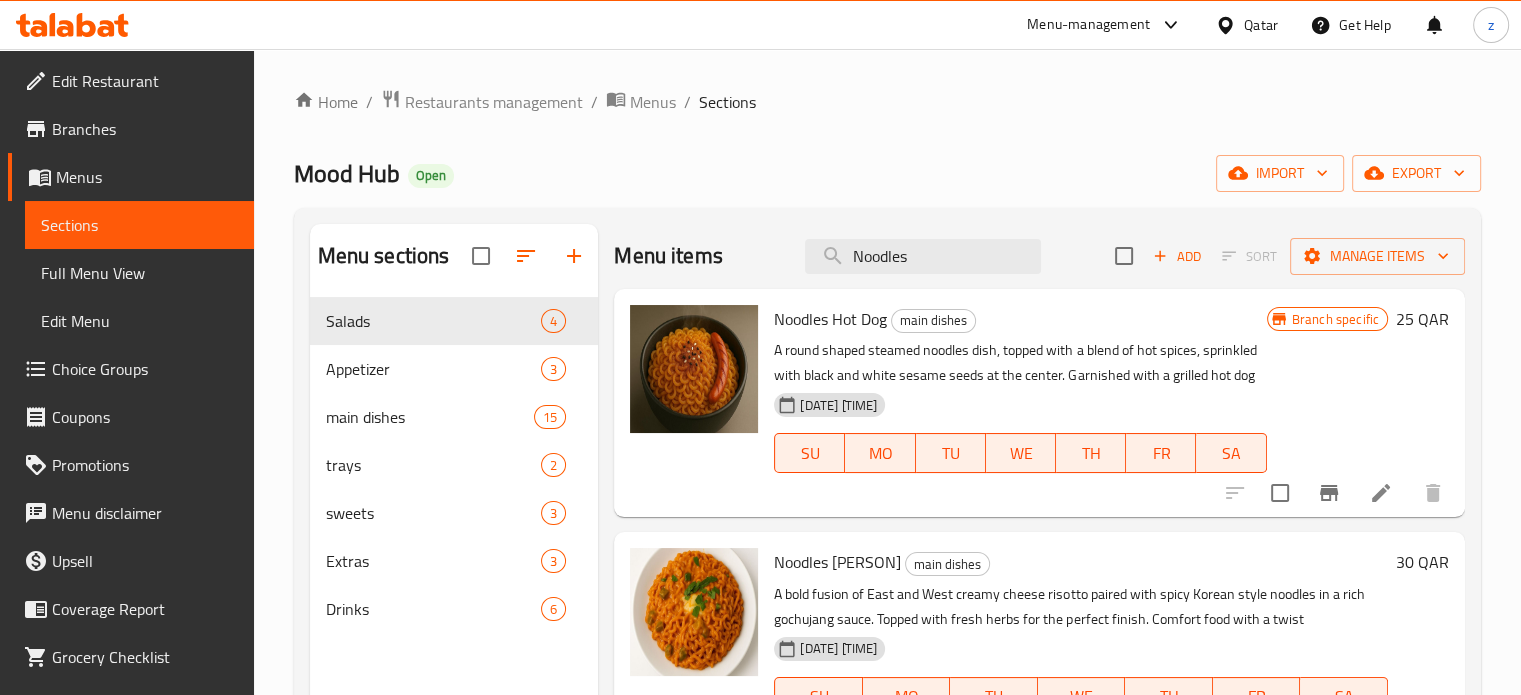 type on "Noodles" 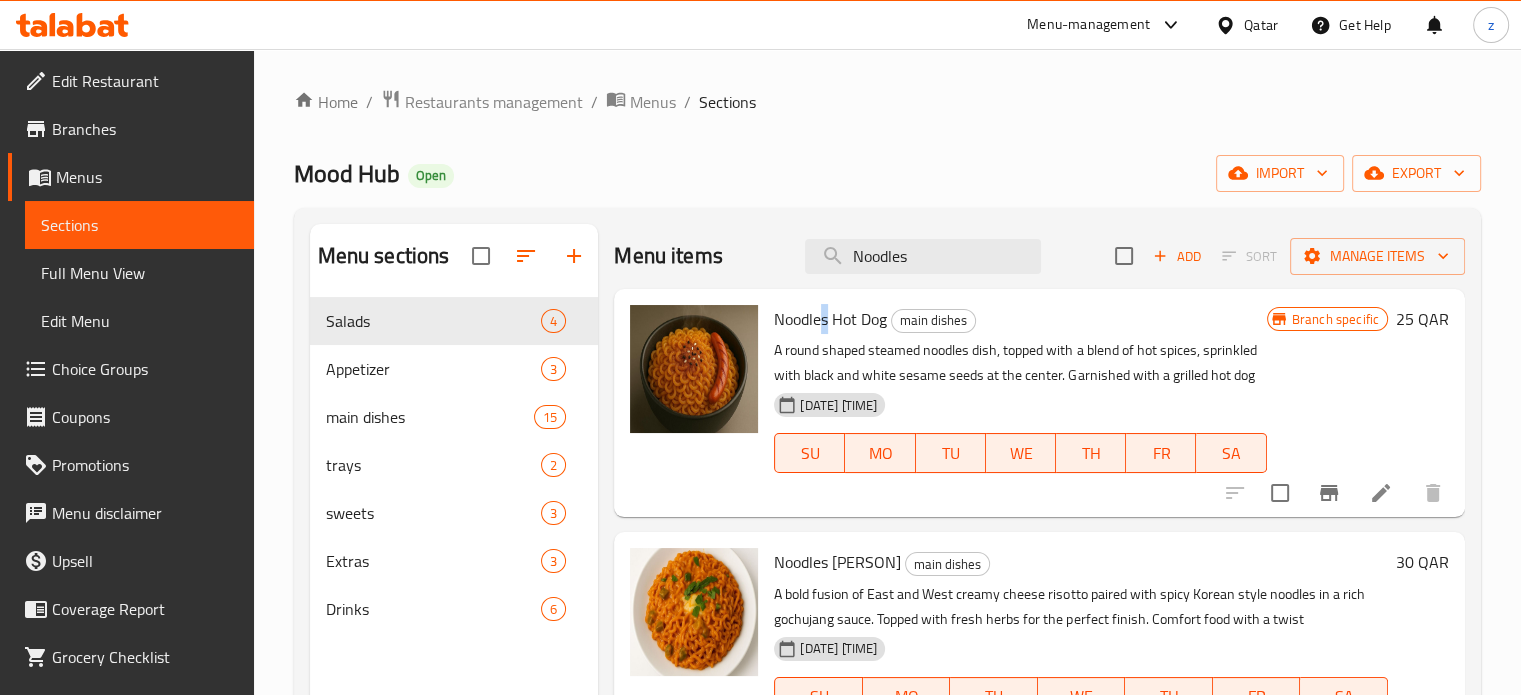 drag, startPoint x: 826, startPoint y: 317, endPoint x: 877, endPoint y: 317, distance: 51 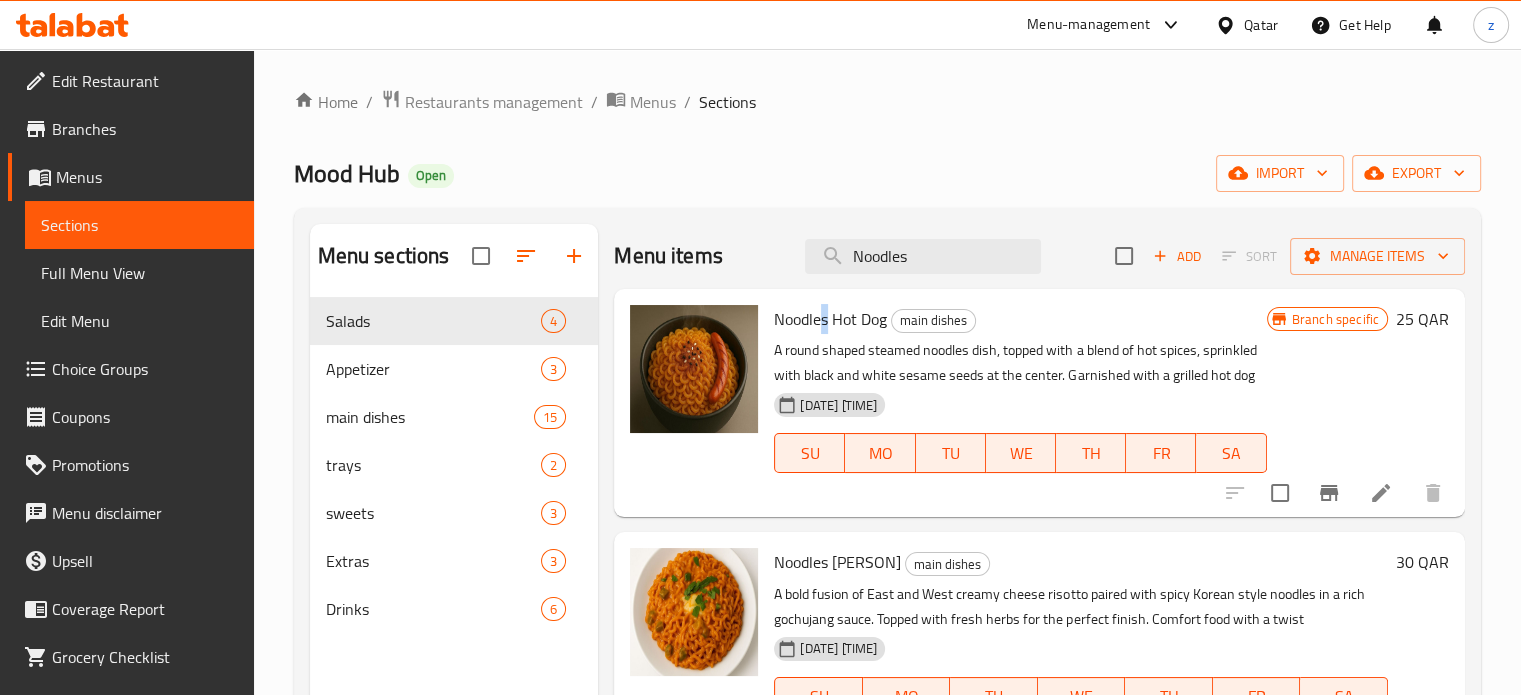 click on "Noodles Hot Dog" at bounding box center (830, 319) 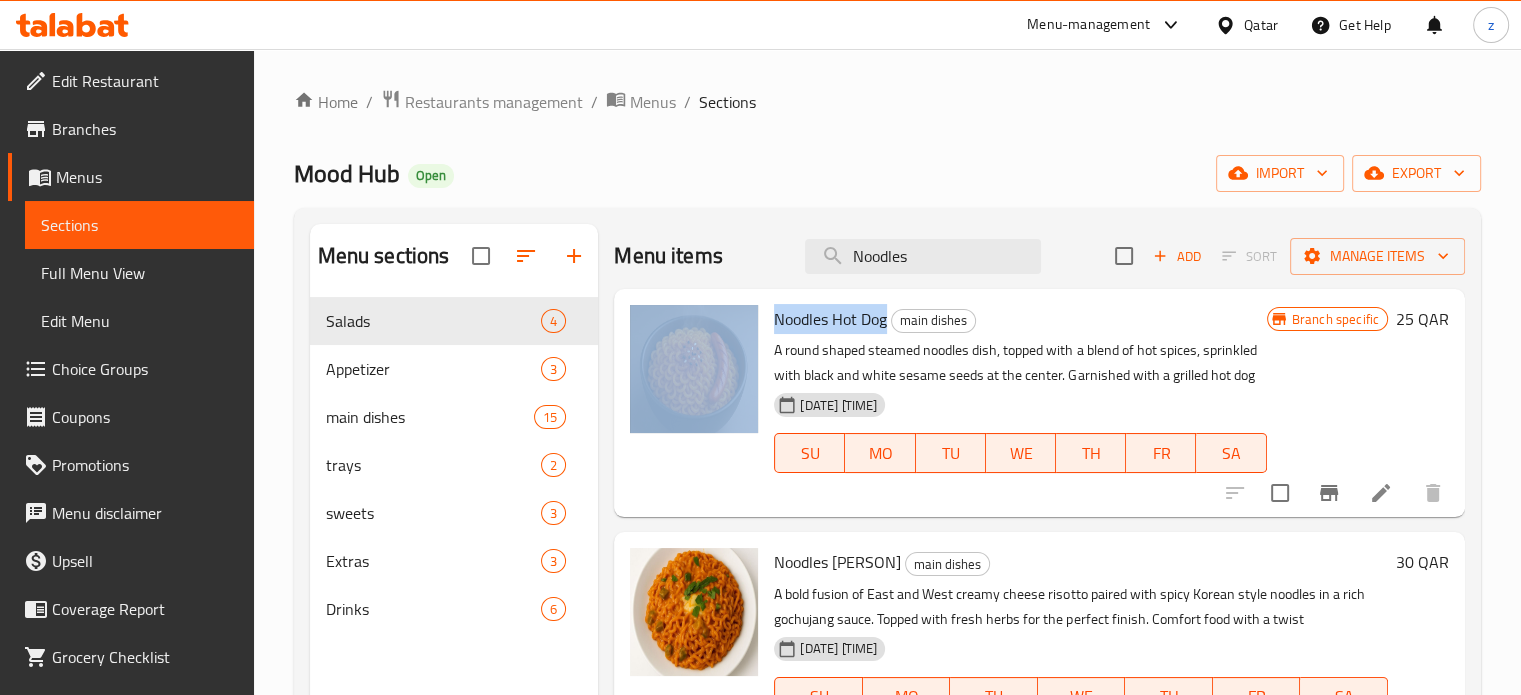 drag, startPoint x: 886, startPoint y: 317, endPoint x: 764, endPoint y: 312, distance: 122.10242 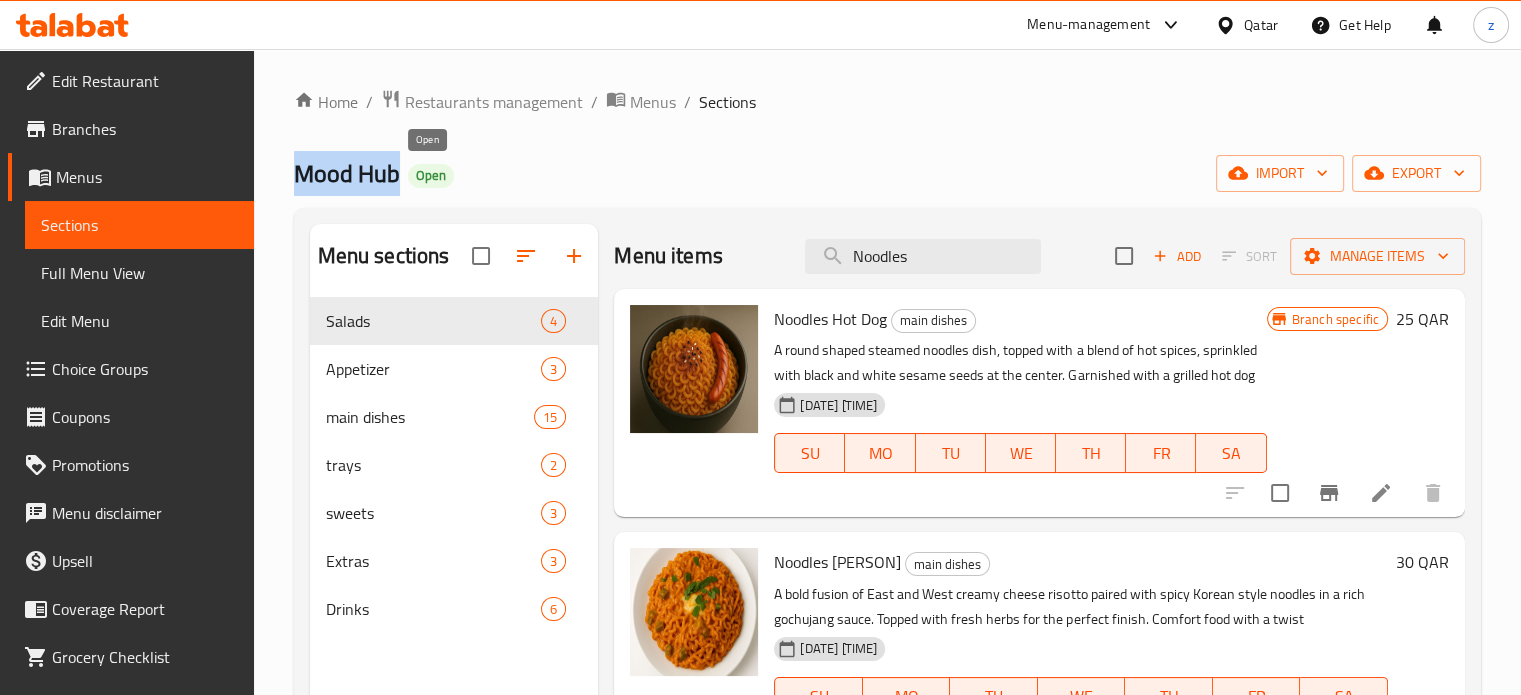 drag, startPoint x: 290, startPoint y: 169, endPoint x: 407, endPoint y: 167, distance: 117.01709 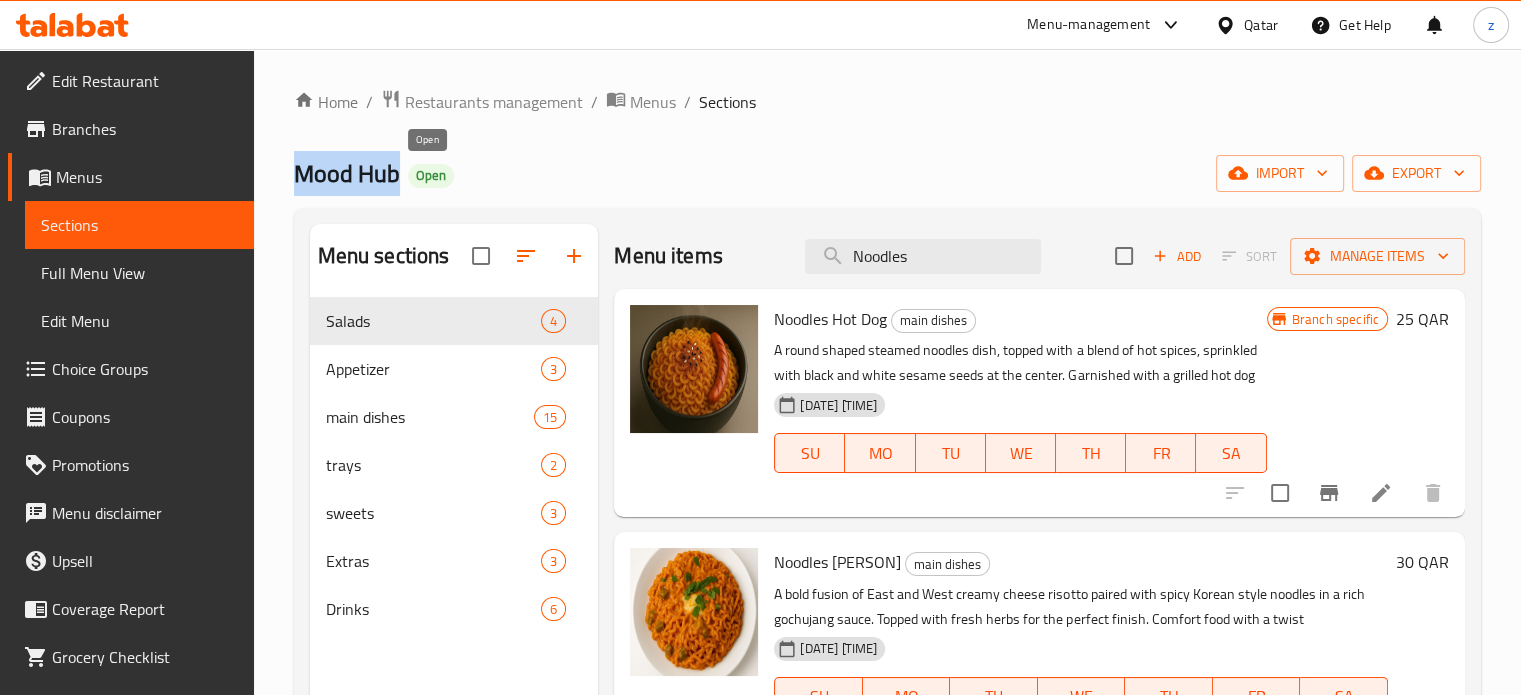 click on "Home / Restaurants management / Menus / Sections Mood Hub Open import export Menu sections Salads 4 Appetizer 3 main dishes  15 trays  2 sweets  3 Extras 3 Drinks 6 Menu items Noodles Add Sort Manage items Noodles Hot Dog   main dishes  A round shaped steamed noodles dish, topped with a blend of hot spices, sprinkled with black and white sesame seeds at the center. Garnished with a grilled hot dog 17-07-2025 10:07 PM SU MO TU WE TH FR SA Branch specific 25   QAR Noodles Noha   main dishes  A bold fusion of East and West creamy cheese risotto paired with spicy Korean style noodles in a rich gochujang sauce. Topped with fresh herbs for the perfect finish. Comfort food with a twist 08-05-2025 11:24 AM SU MO TU WE TH FR SA 30   QAR Fried Noodles Elham   main dishes  Delicious stir fried noodles tossed in a bold, spicy sauce, topped with sesame seeds, lemon slice and red chili. 07-05-2025 01:01 PM SU MO TU WE TH FR SA Branch specific 30   QAR" at bounding box center [887, 512] 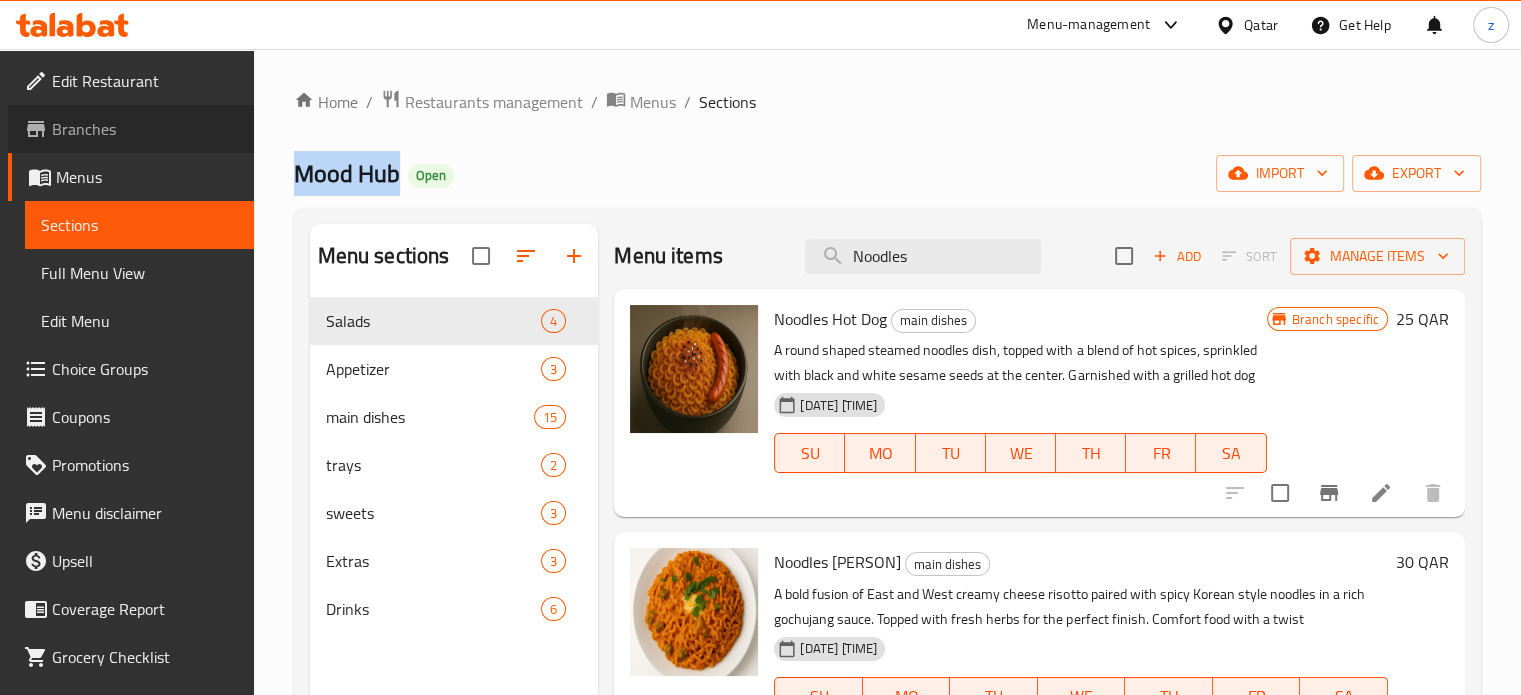 click on "Branches" at bounding box center (145, 129) 